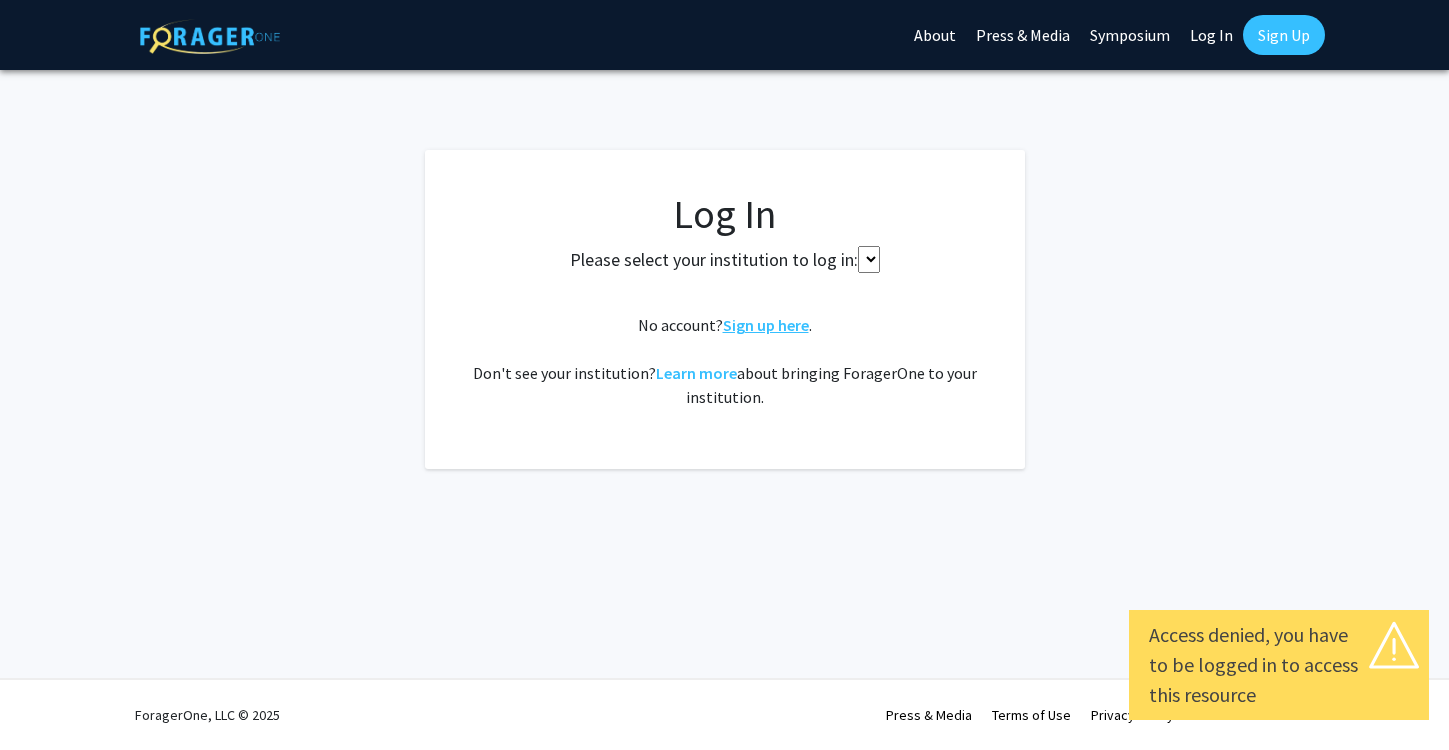 scroll, scrollTop: 0, scrollLeft: 0, axis: both 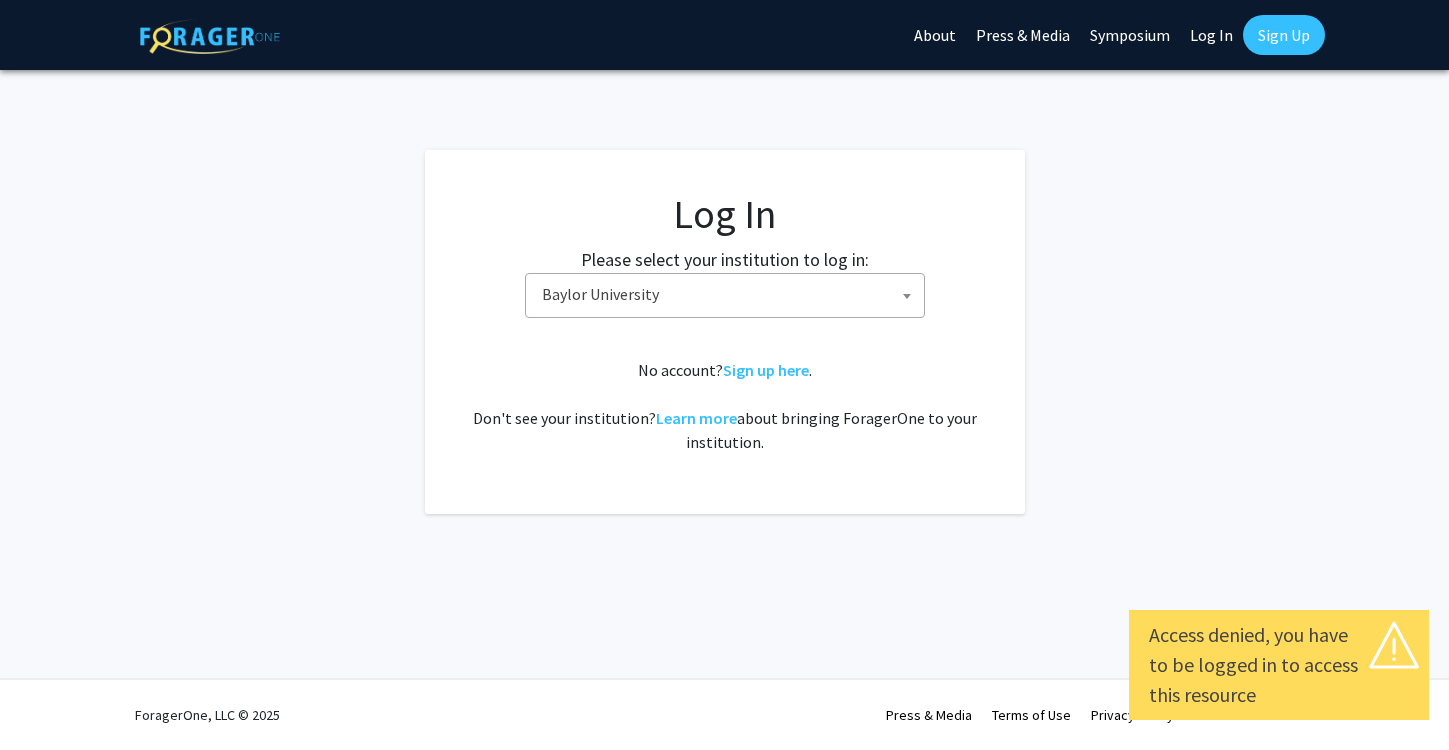 select on "34" 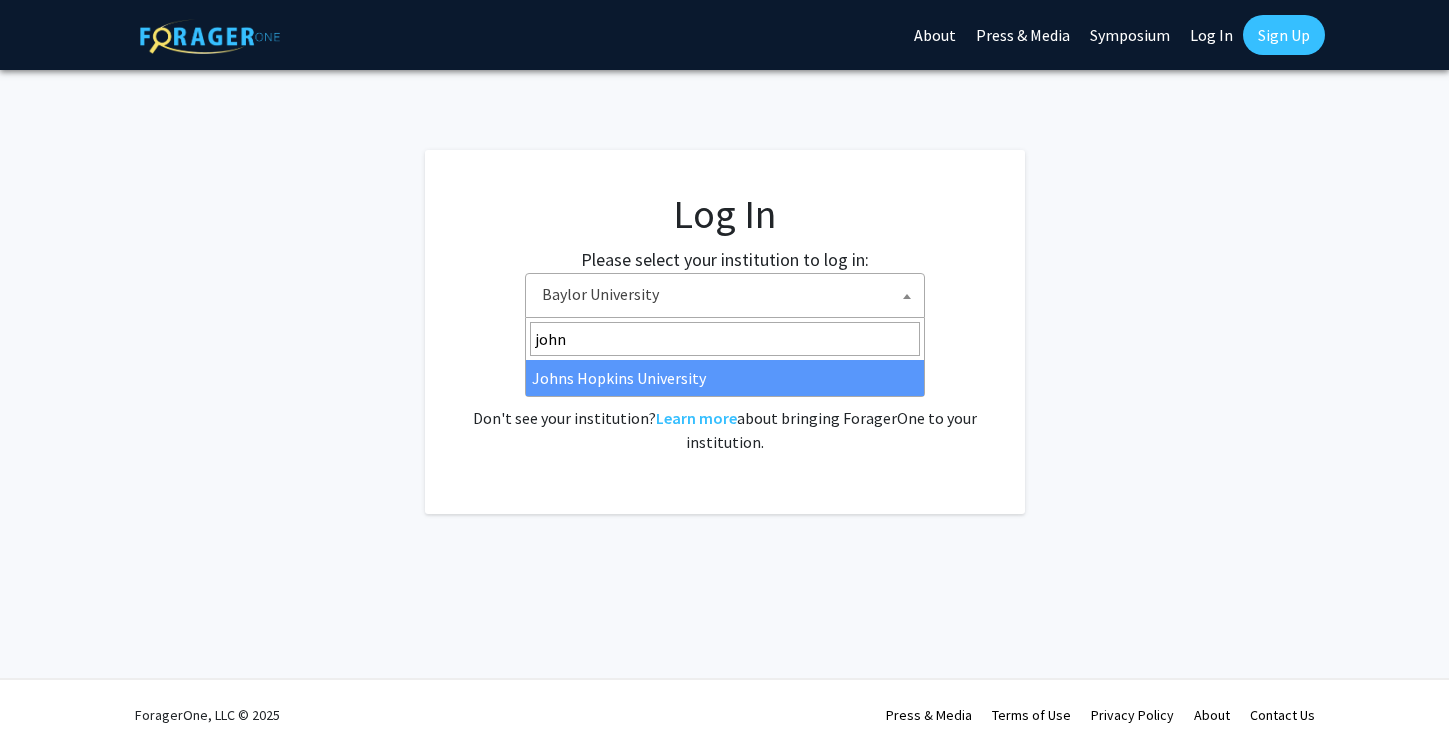 type on "john" 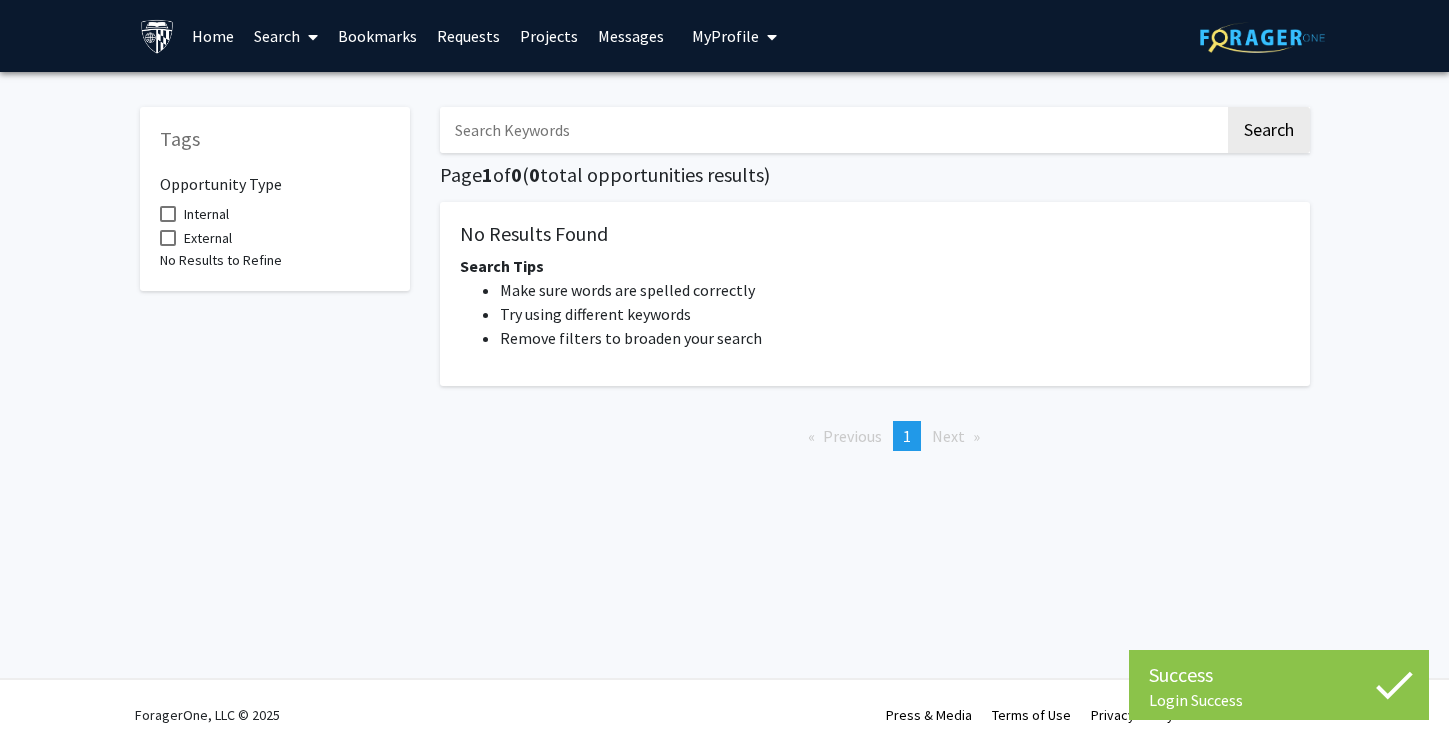 scroll, scrollTop: 0, scrollLeft: 0, axis: both 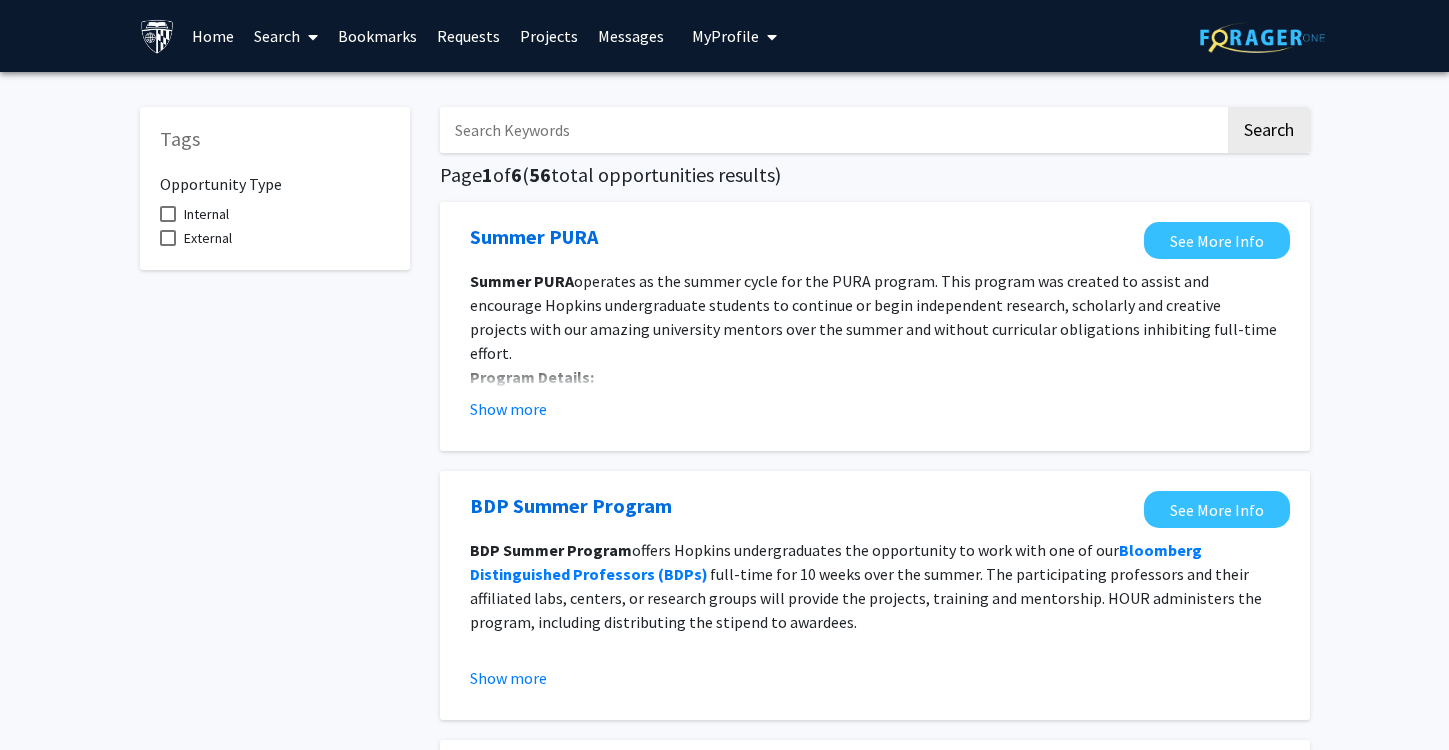 click at bounding box center [832, 130] 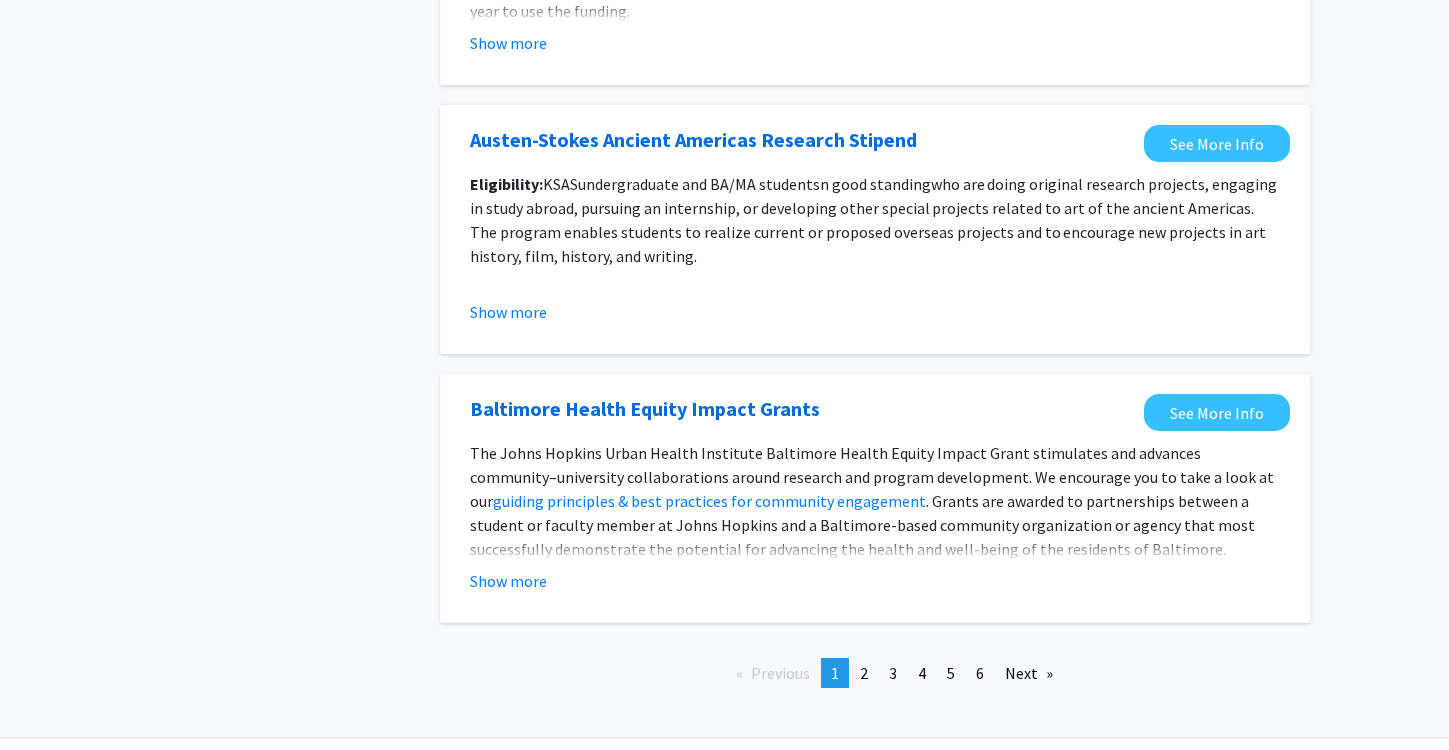scroll, scrollTop: 2202, scrollLeft: 0, axis: vertical 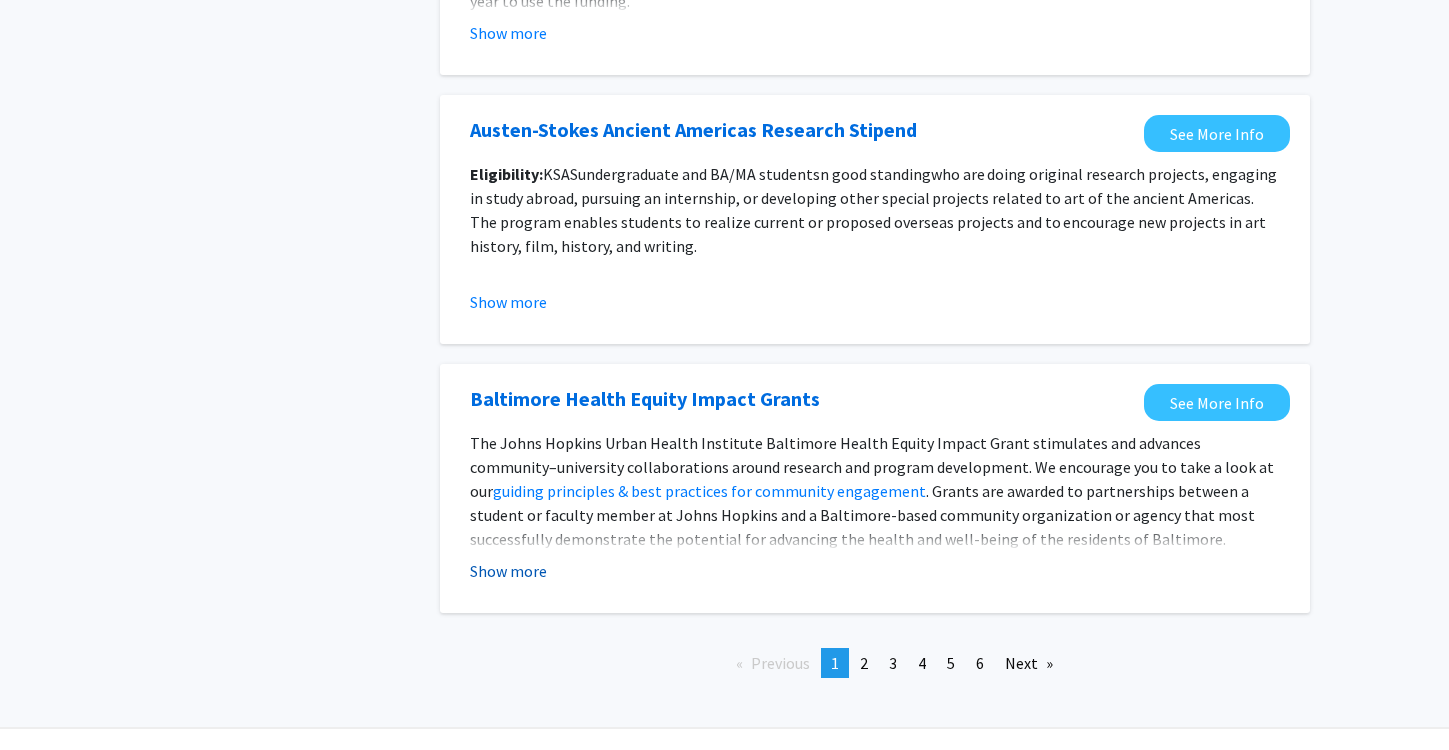 click on "Show more" 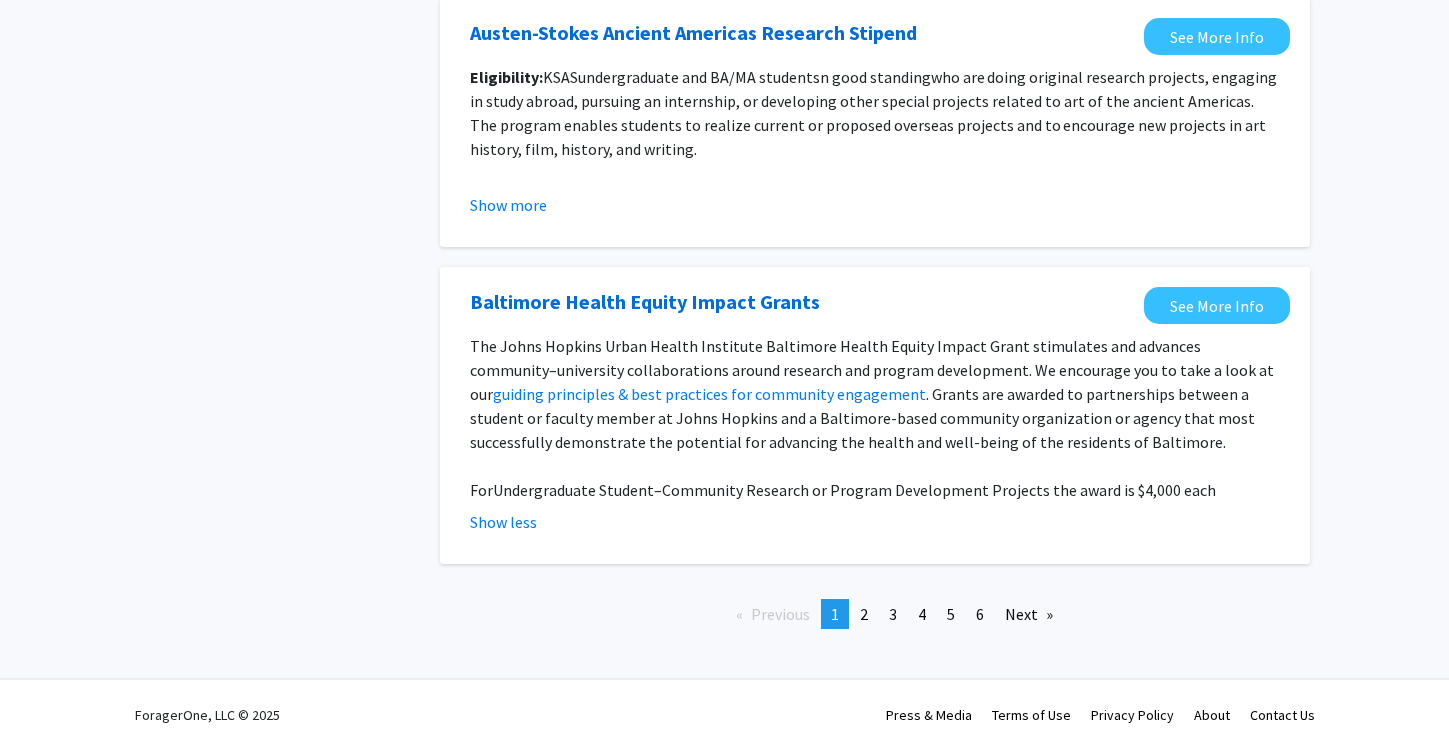 scroll, scrollTop: 2302, scrollLeft: 0, axis: vertical 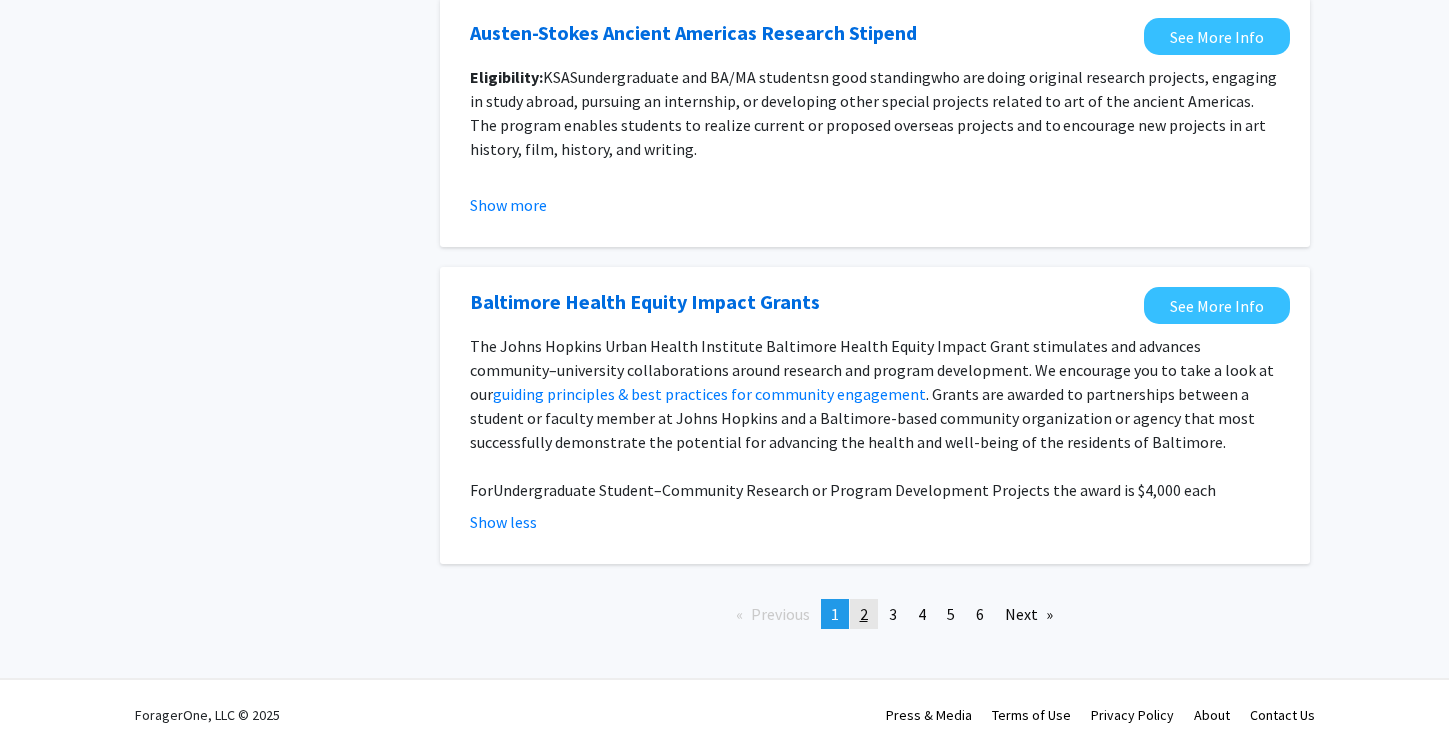 click on "page  2" 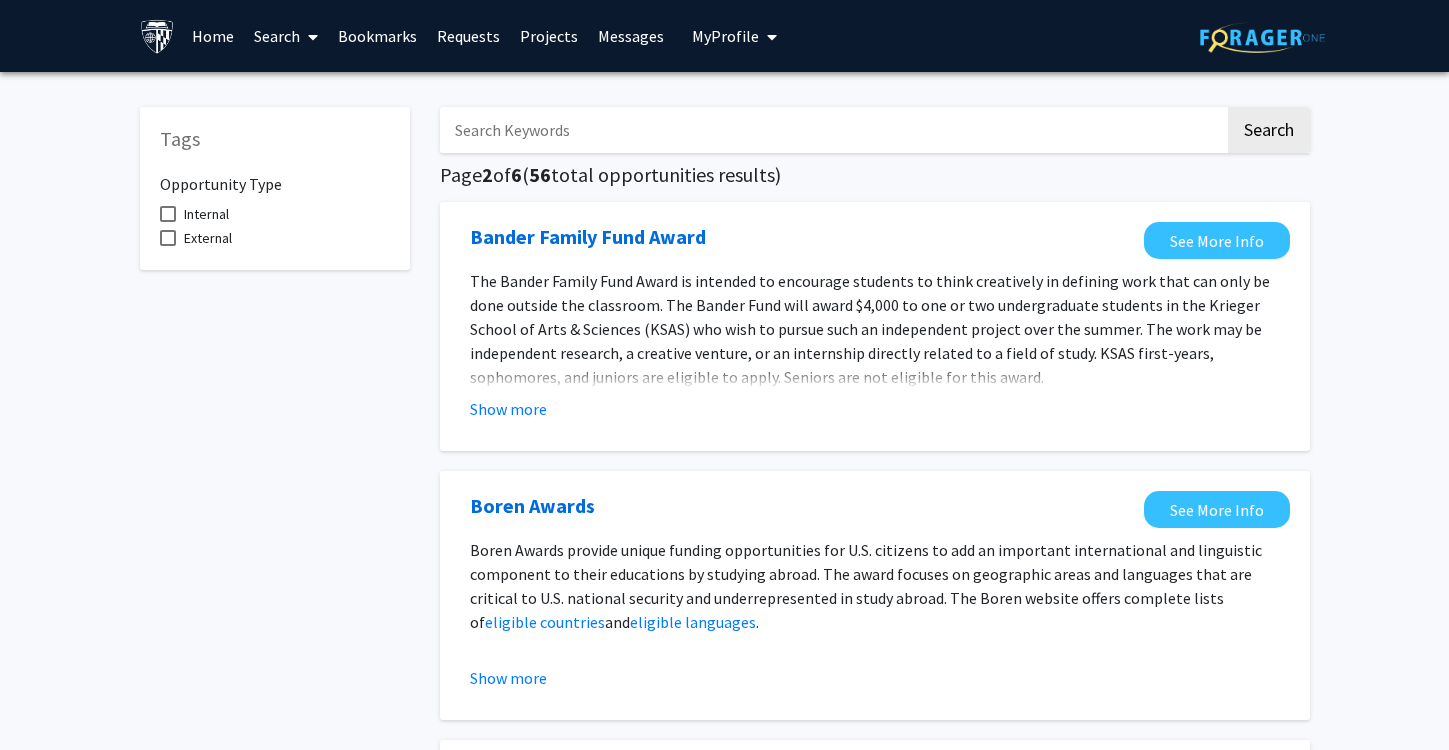 scroll, scrollTop: 0, scrollLeft: 0, axis: both 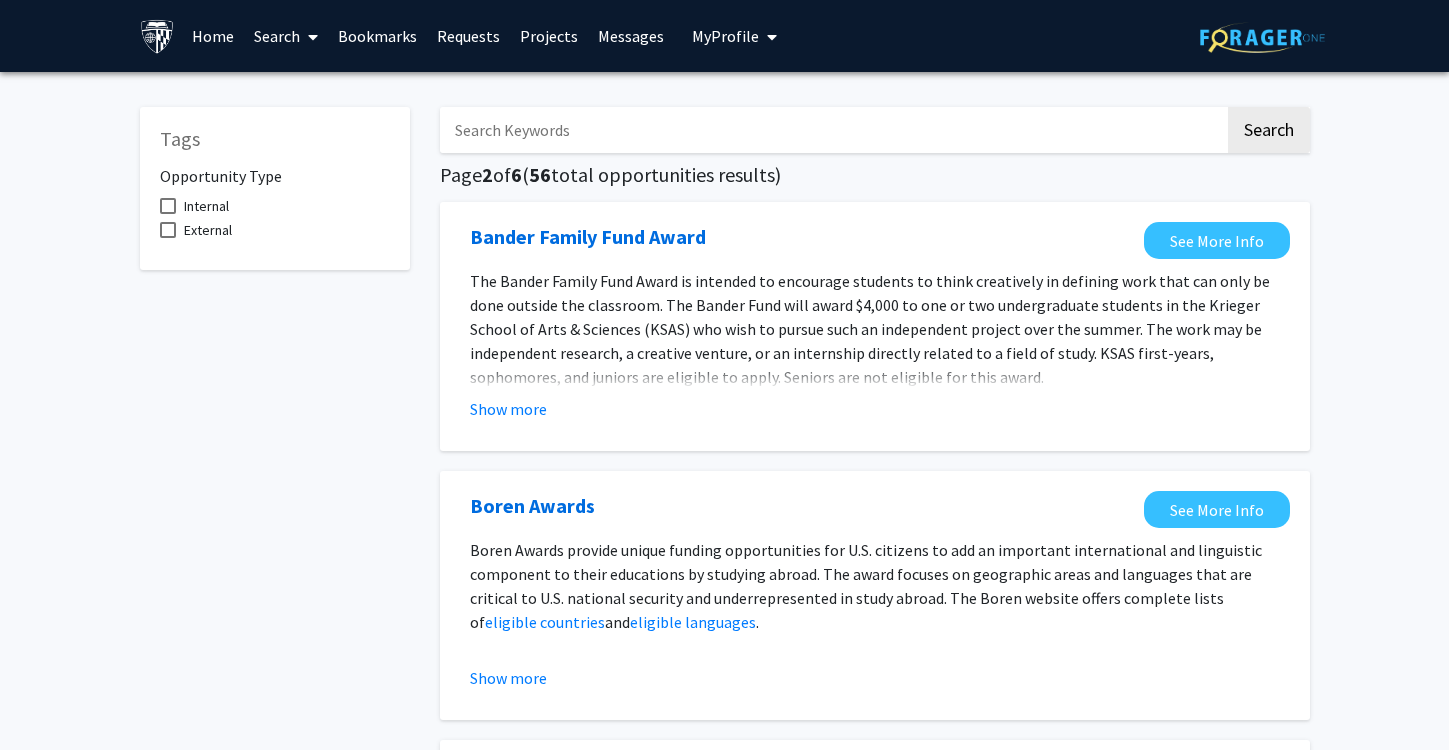 click on "External" at bounding box center (275, 230) 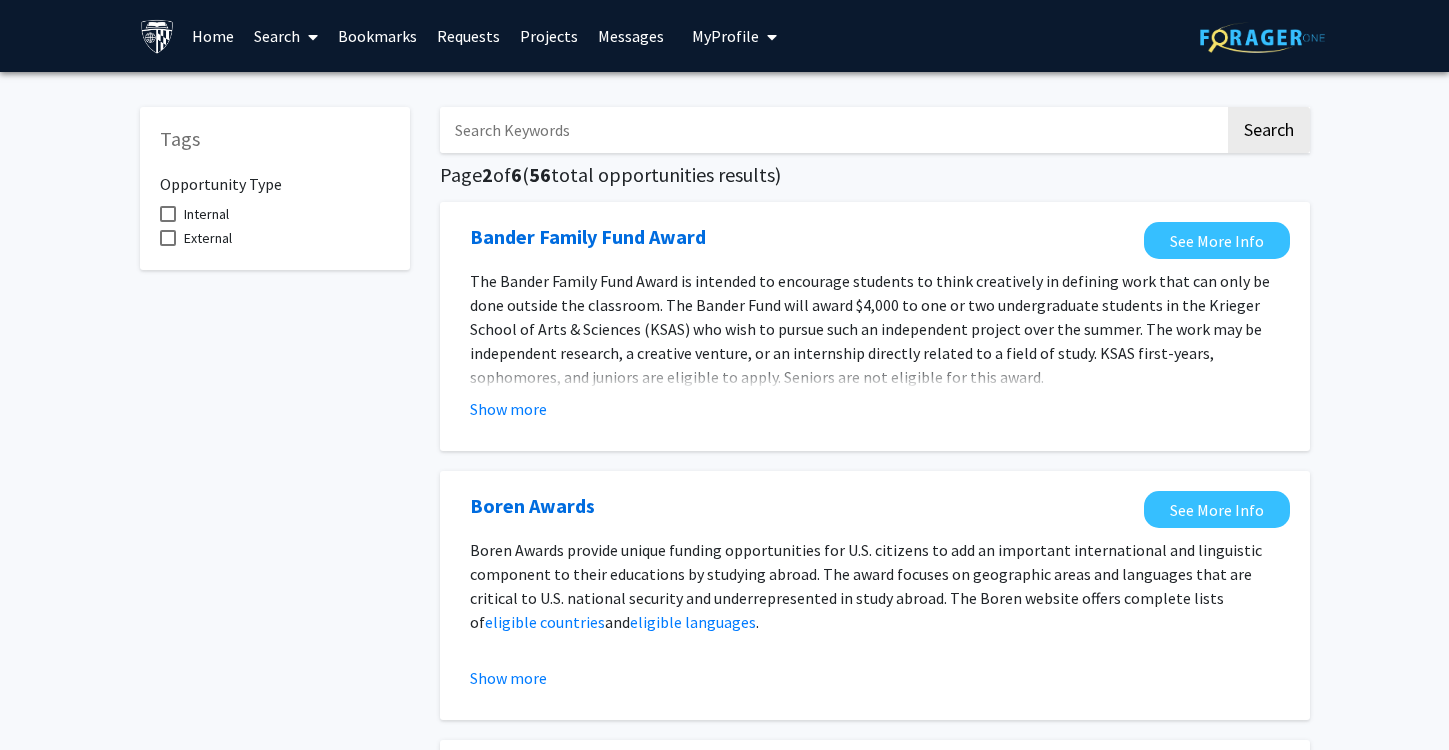 scroll, scrollTop: 0, scrollLeft: 0, axis: both 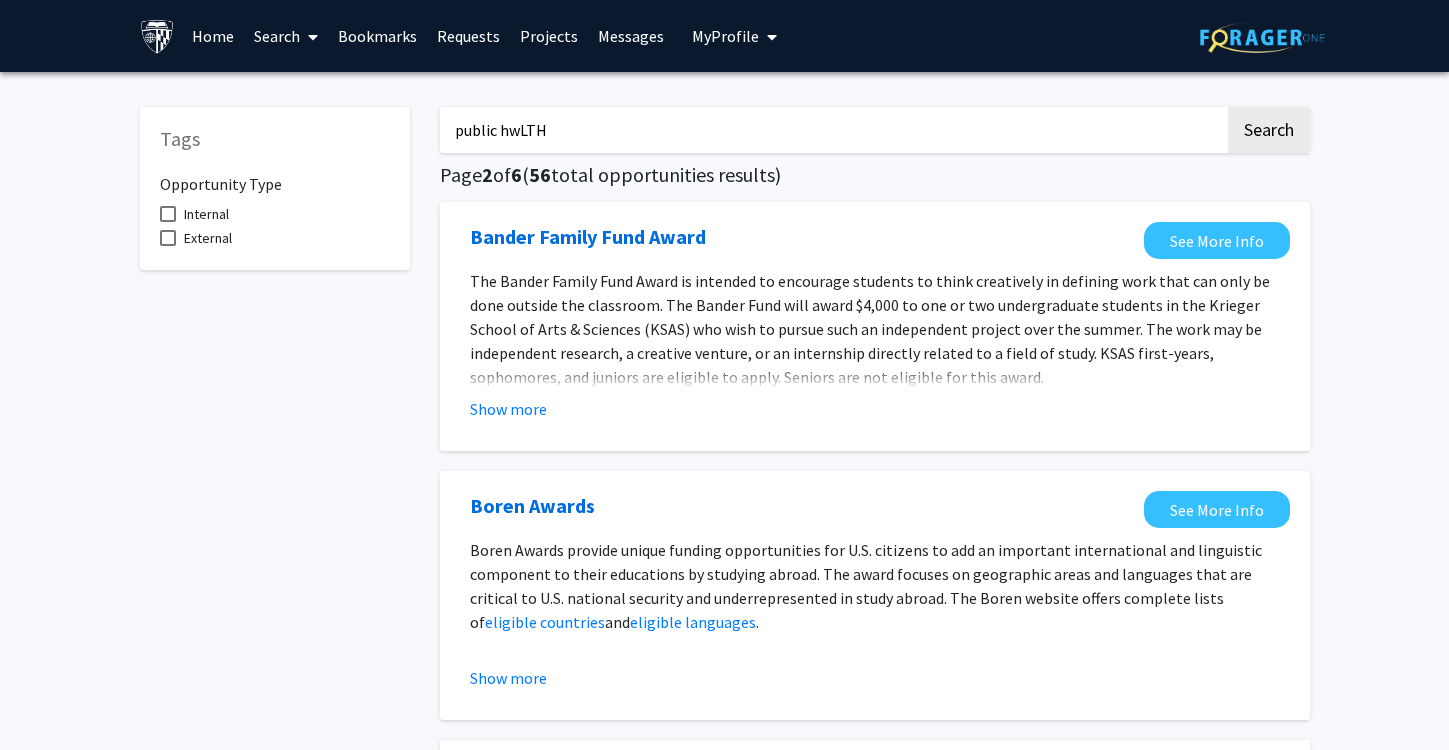 click on "Search" 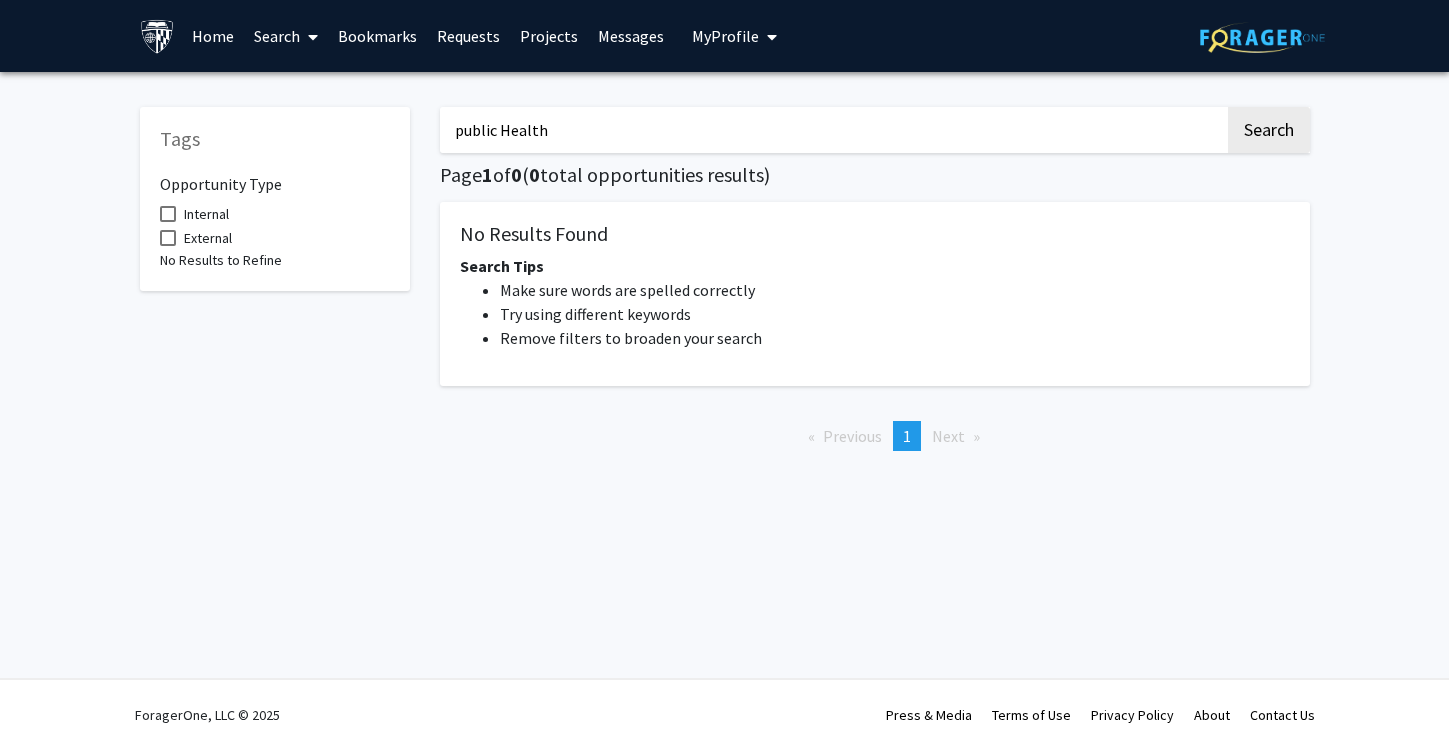 type on "public Health" 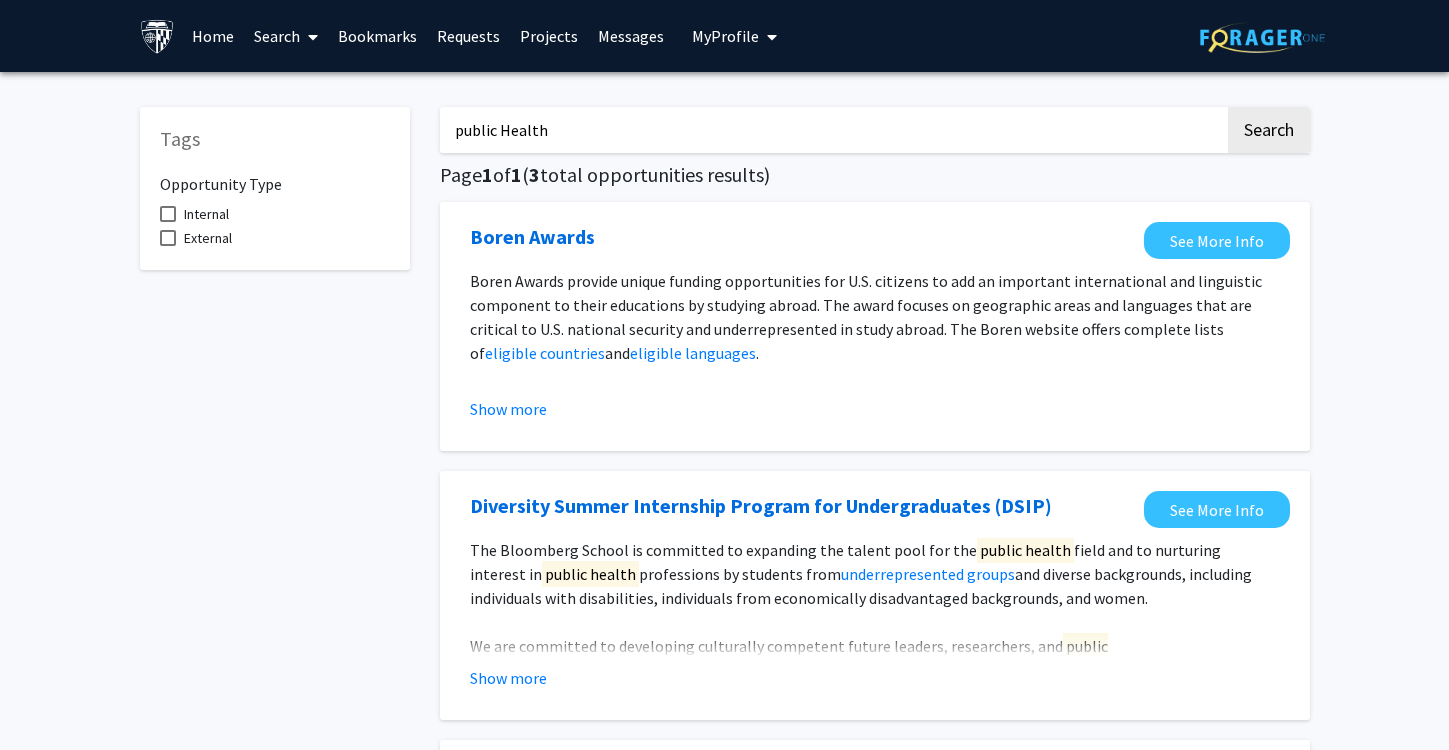 scroll, scrollTop: 0, scrollLeft: 0, axis: both 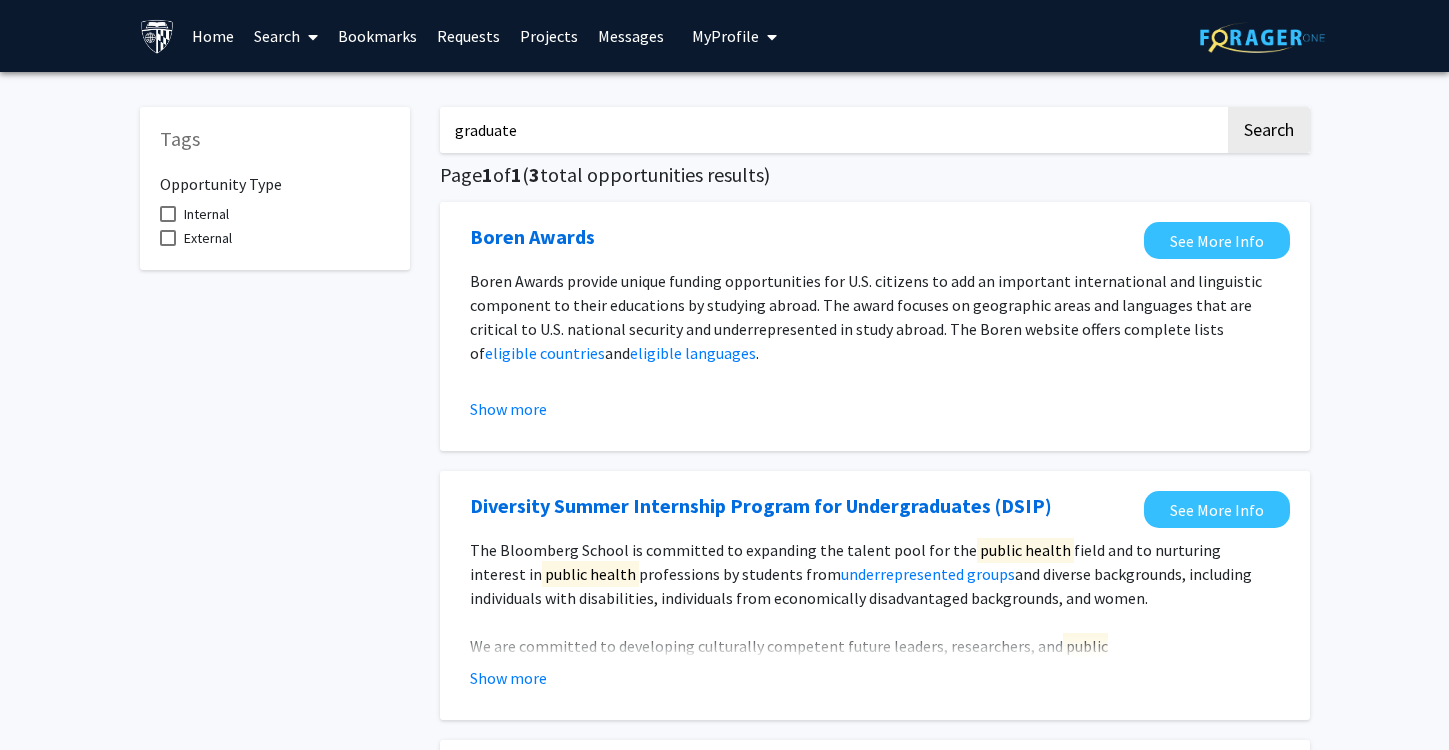 type on "graduate" 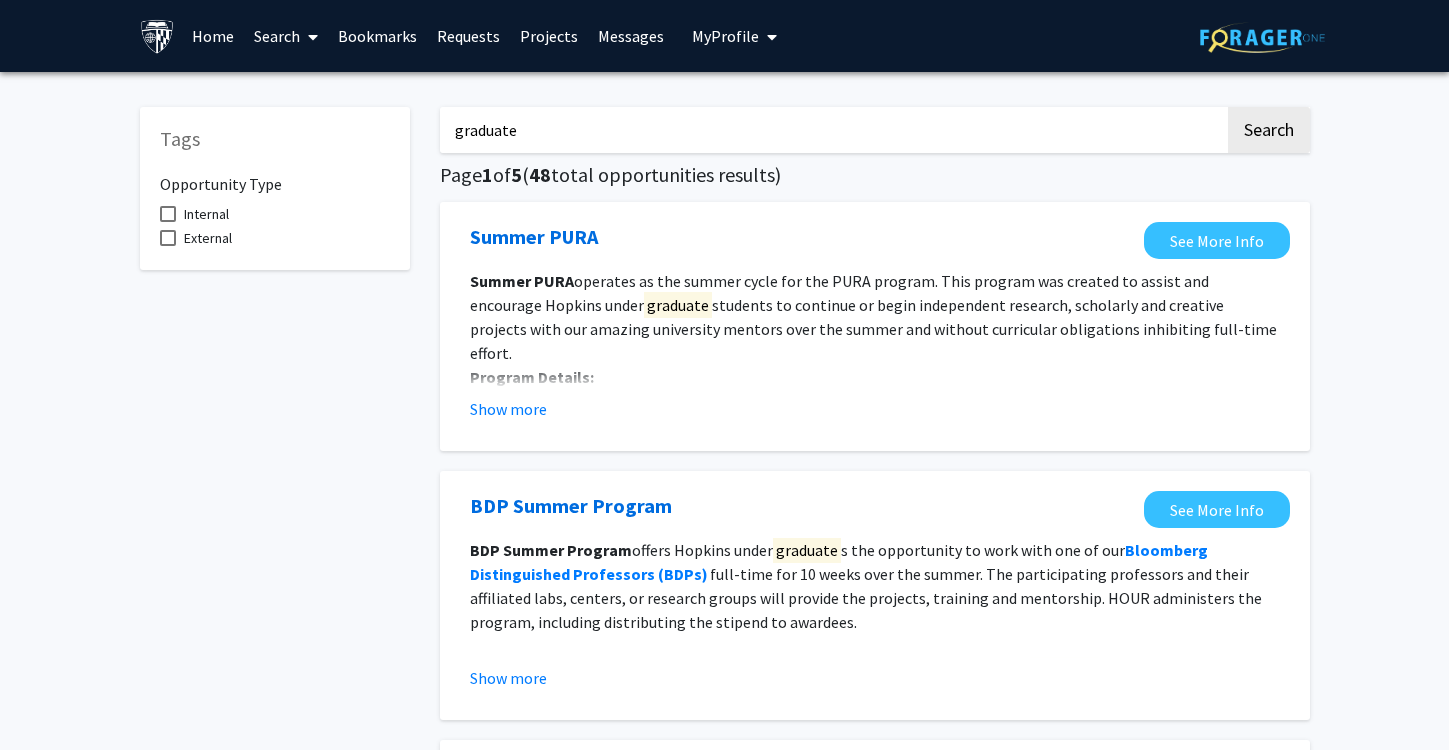 drag, startPoint x: 583, startPoint y: 135, endPoint x: 392, endPoint y: 126, distance: 191.21193 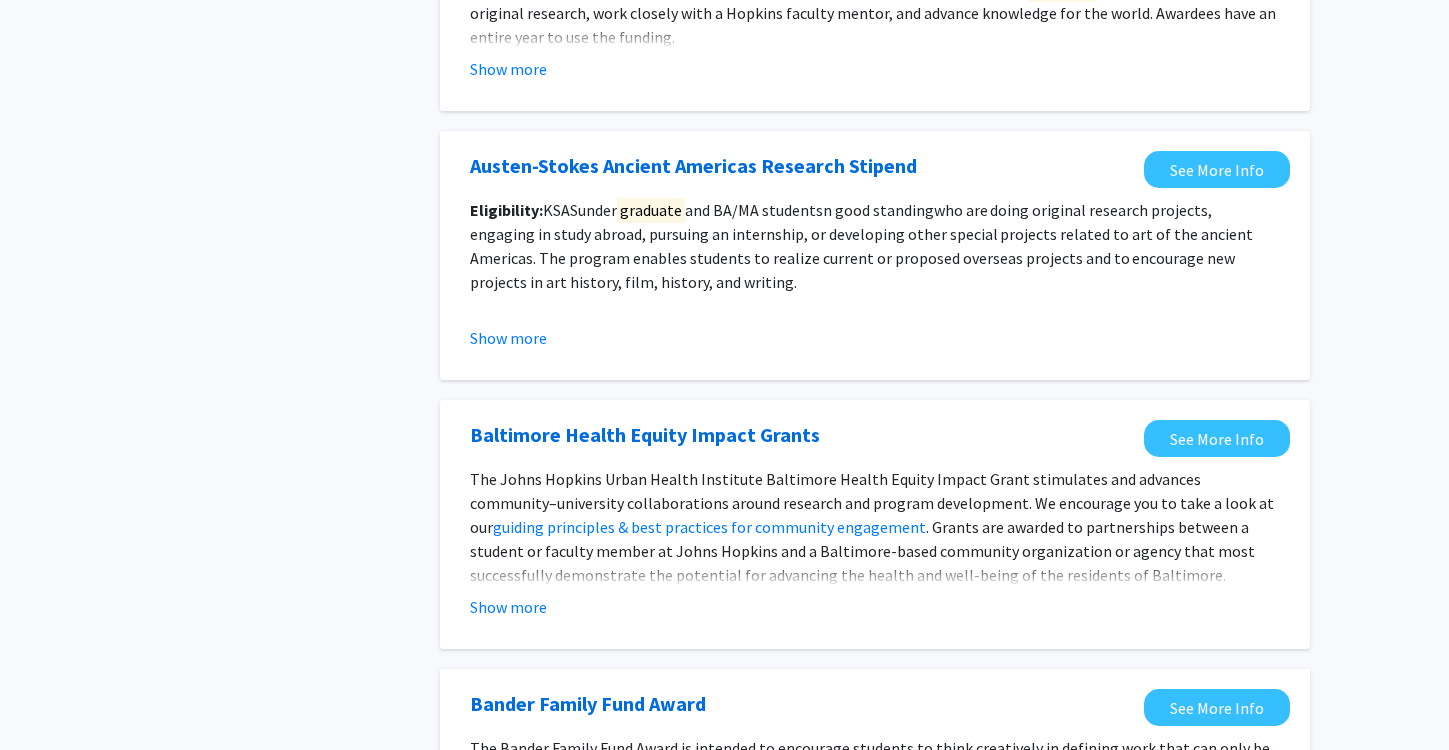 scroll, scrollTop: 1742, scrollLeft: 0, axis: vertical 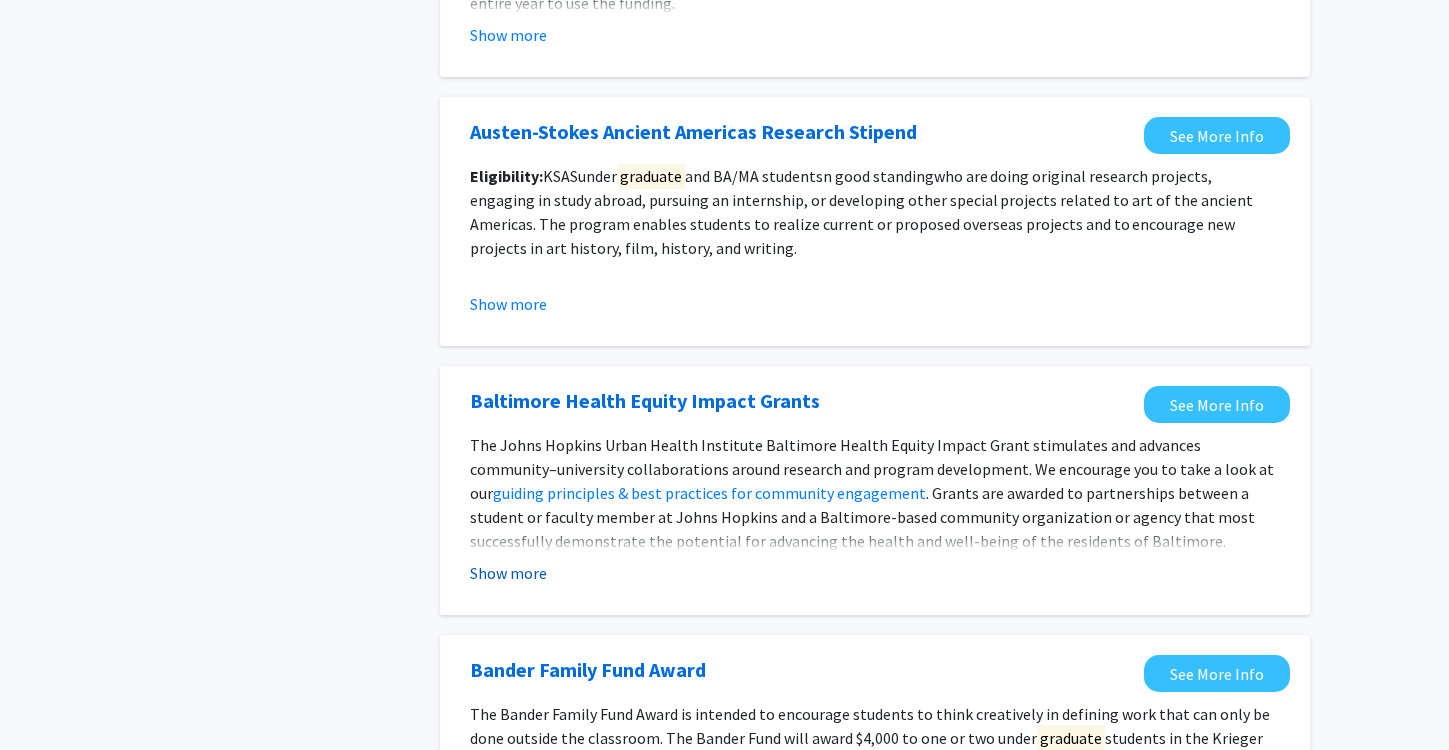 click on "Show more" 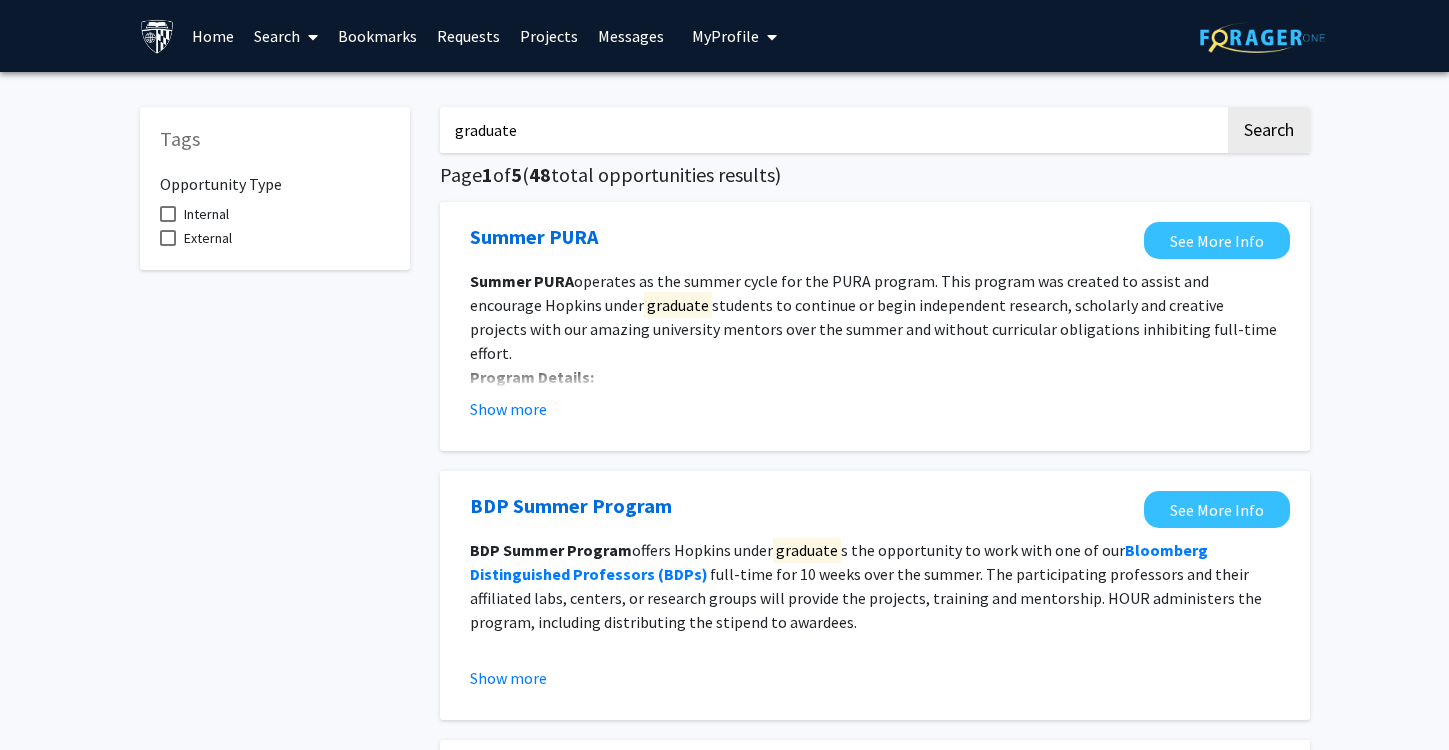 scroll, scrollTop: 0, scrollLeft: 0, axis: both 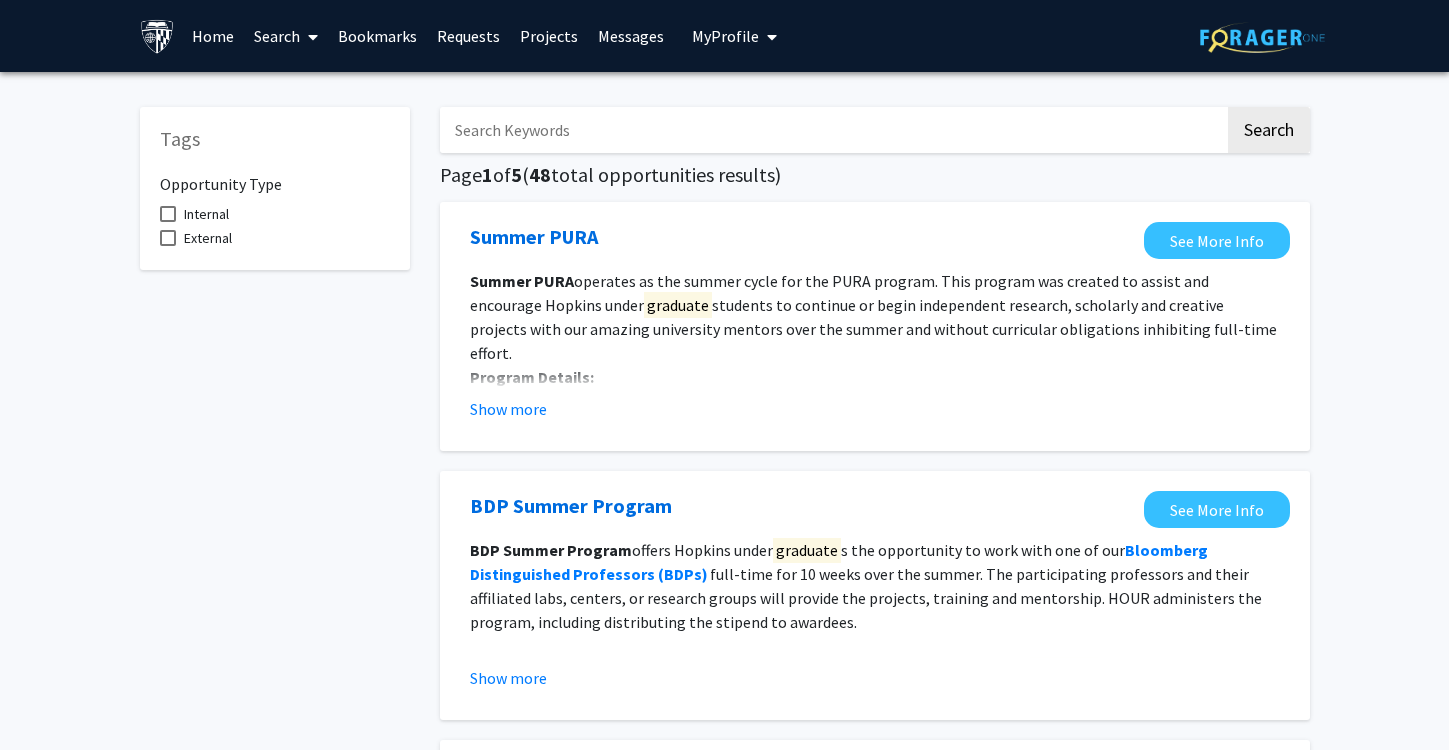click on "Search" 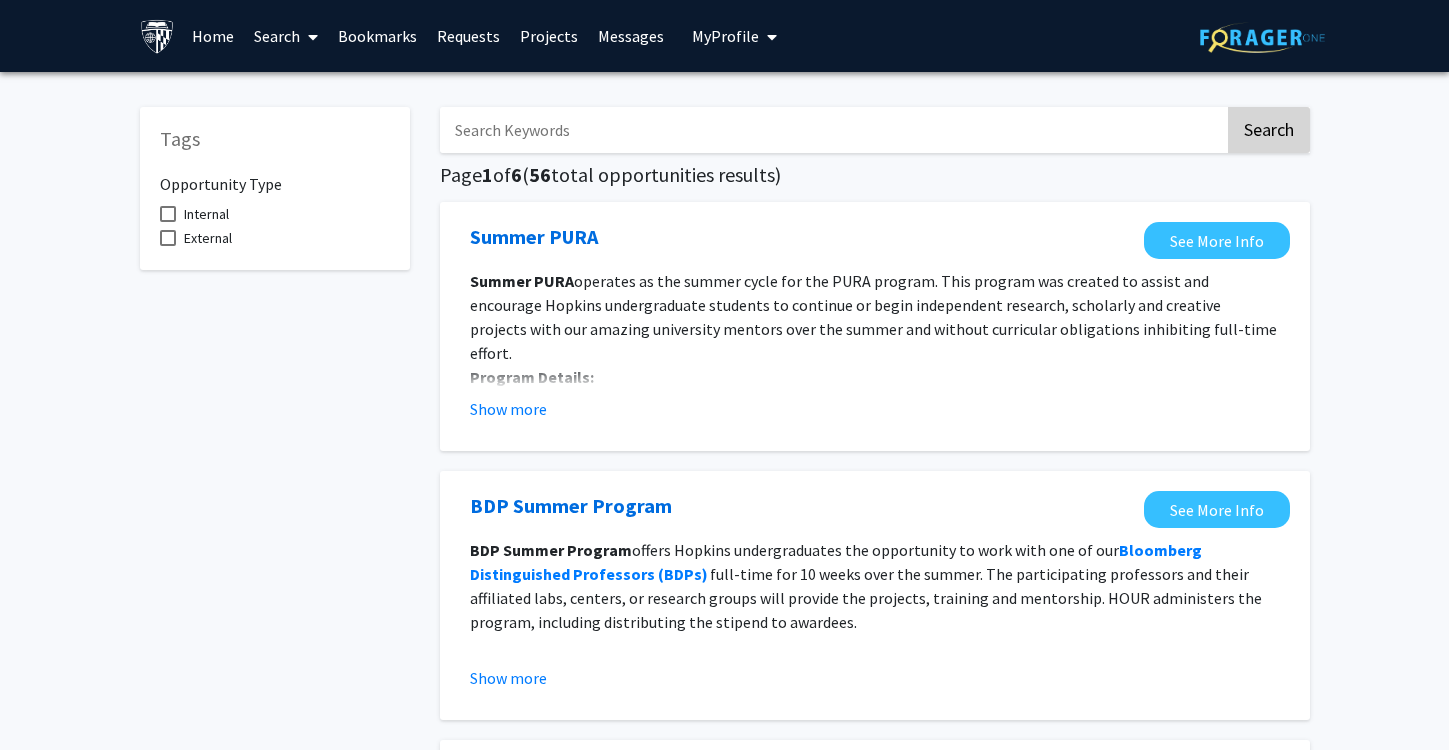 click on "Search" 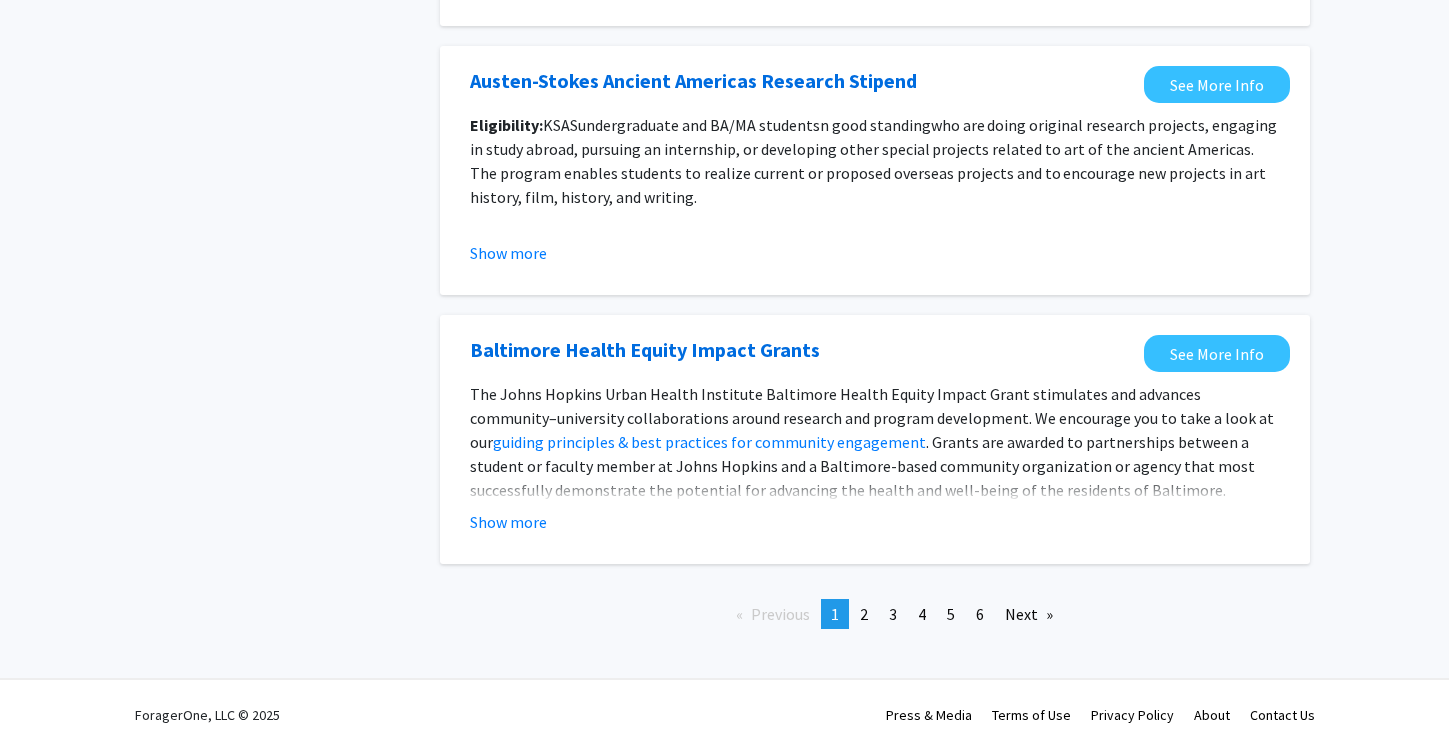 scroll, scrollTop: 2254, scrollLeft: 0, axis: vertical 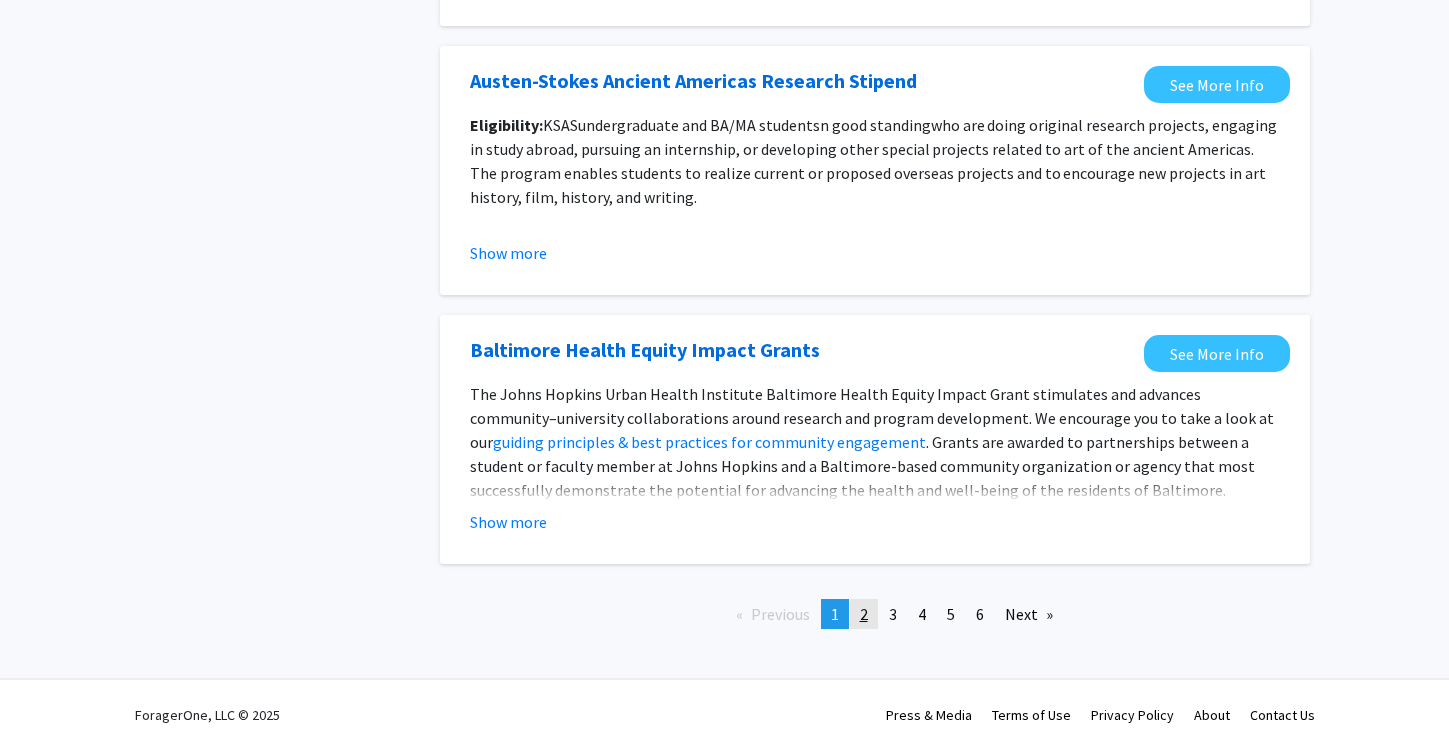 click on "2" 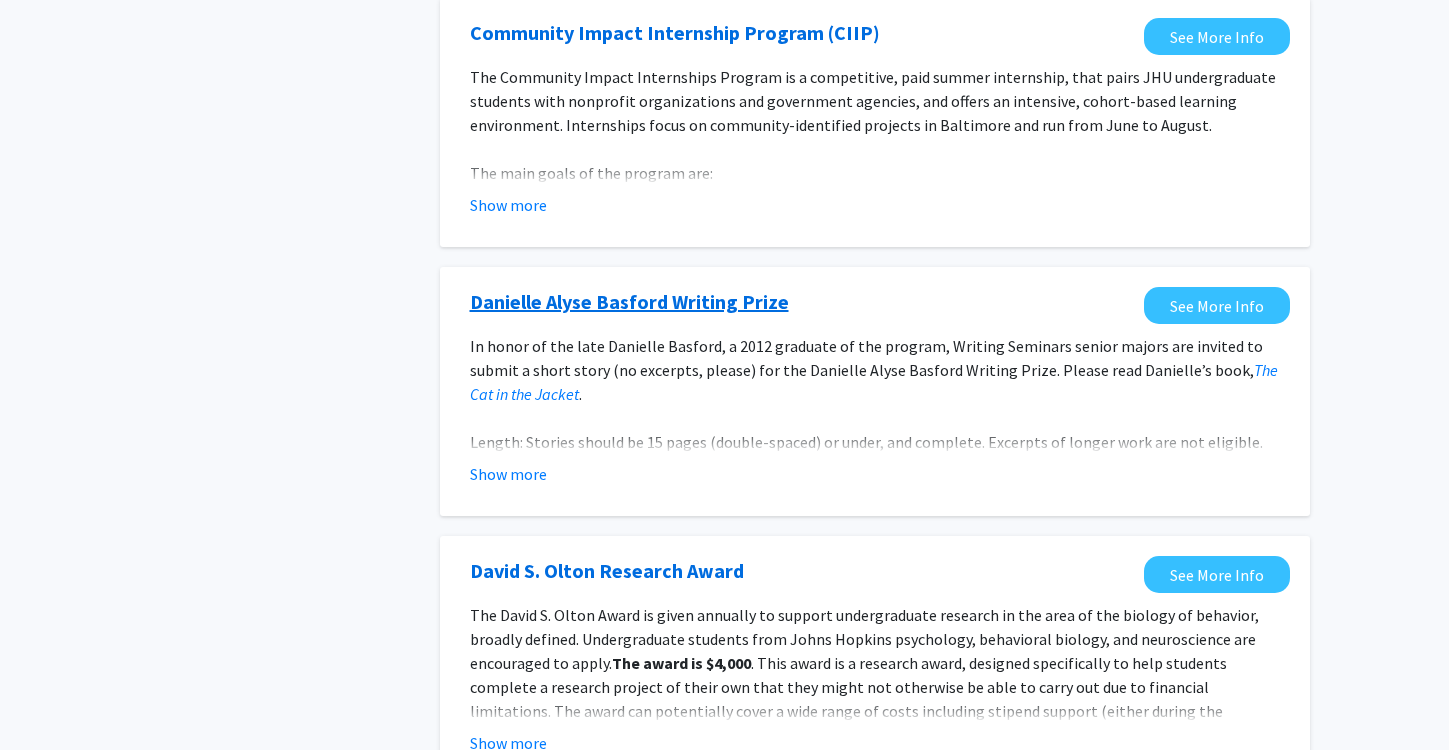 scroll, scrollTop: 1845, scrollLeft: 0, axis: vertical 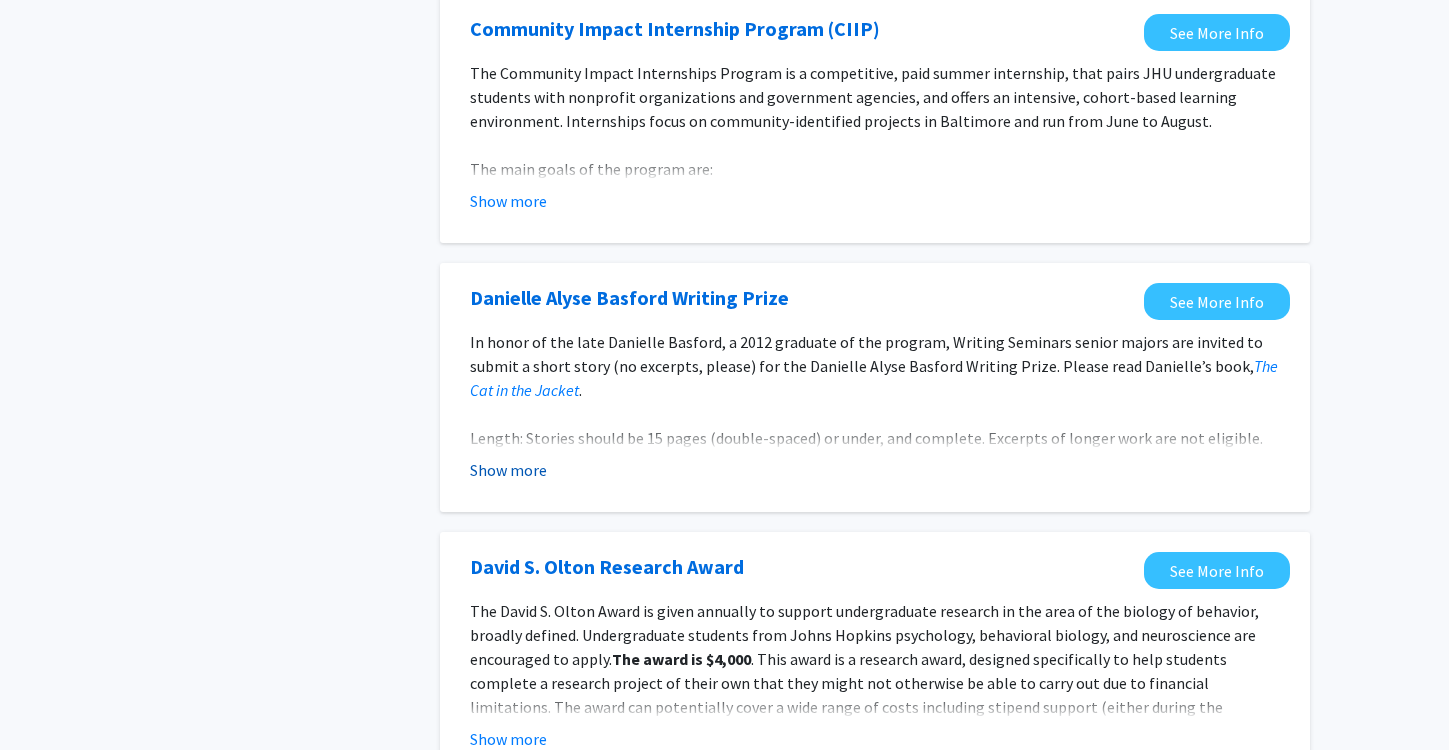 click on "Show more" 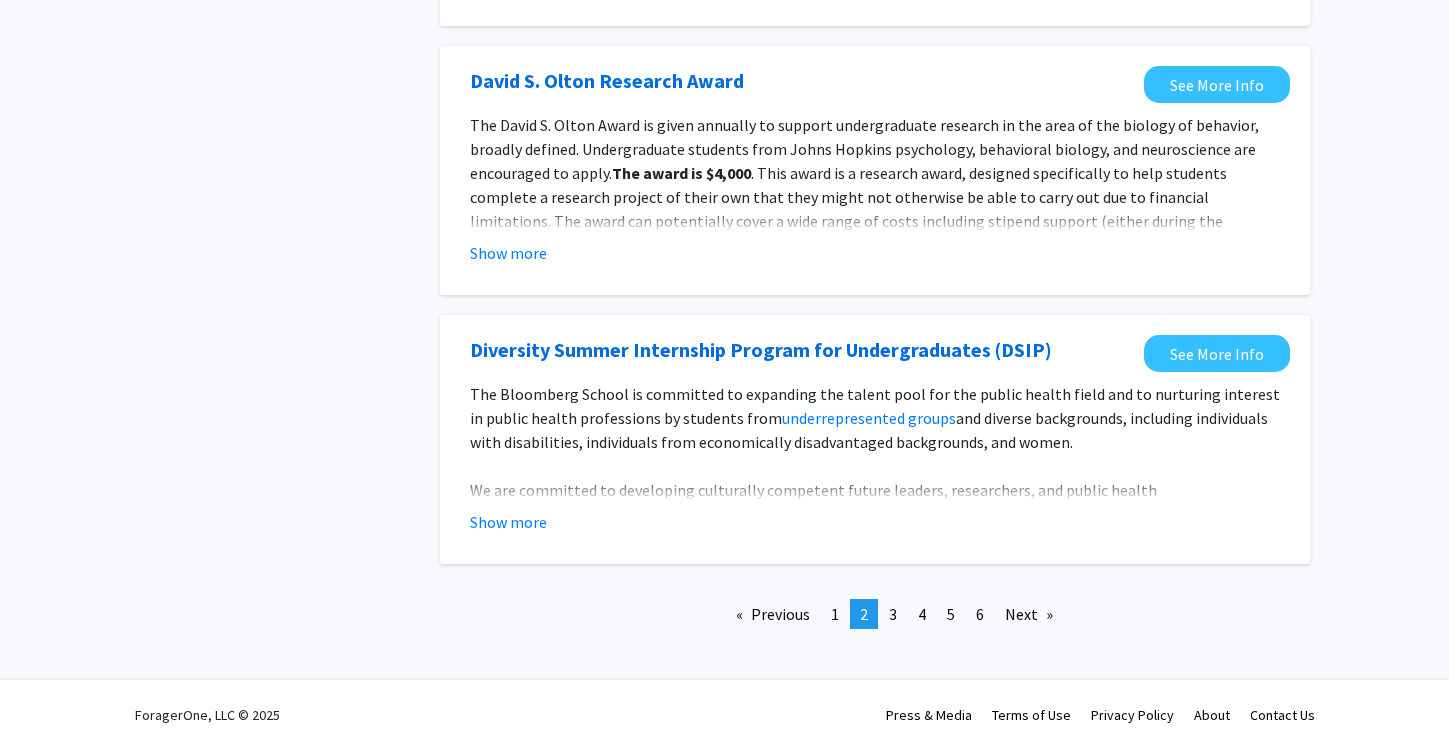scroll, scrollTop: 2430, scrollLeft: 0, axis: vertical 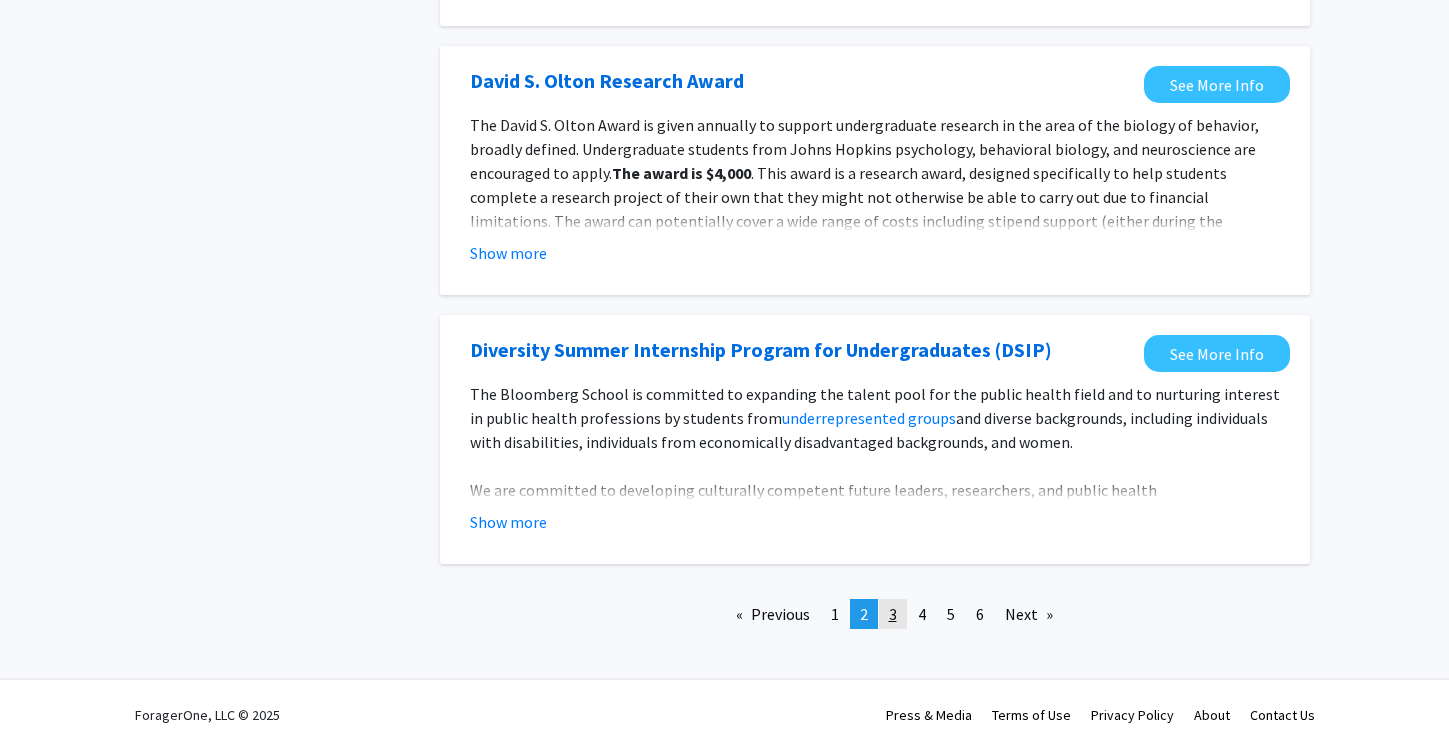 click on "3" 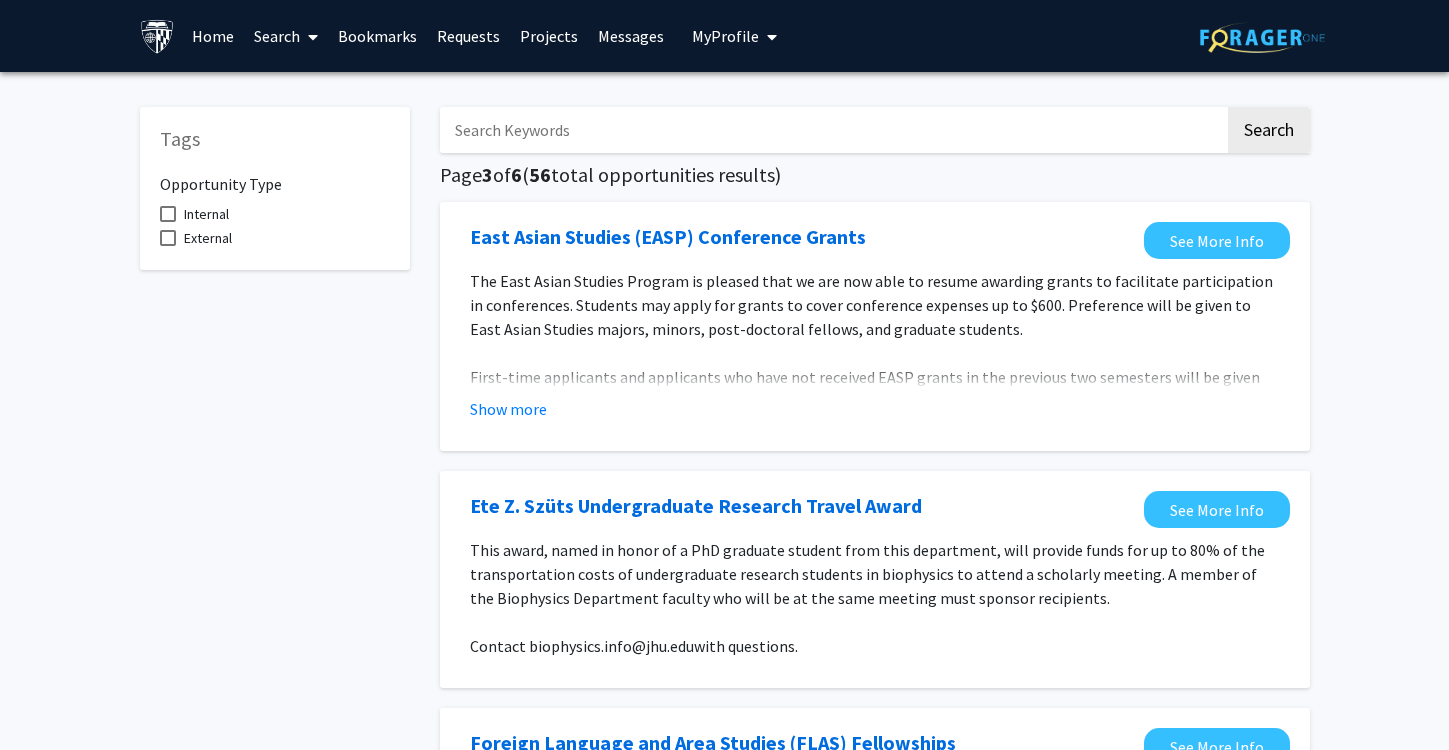 scroll, scrollTop: -2, scrollLeft: 0, axis: vertical 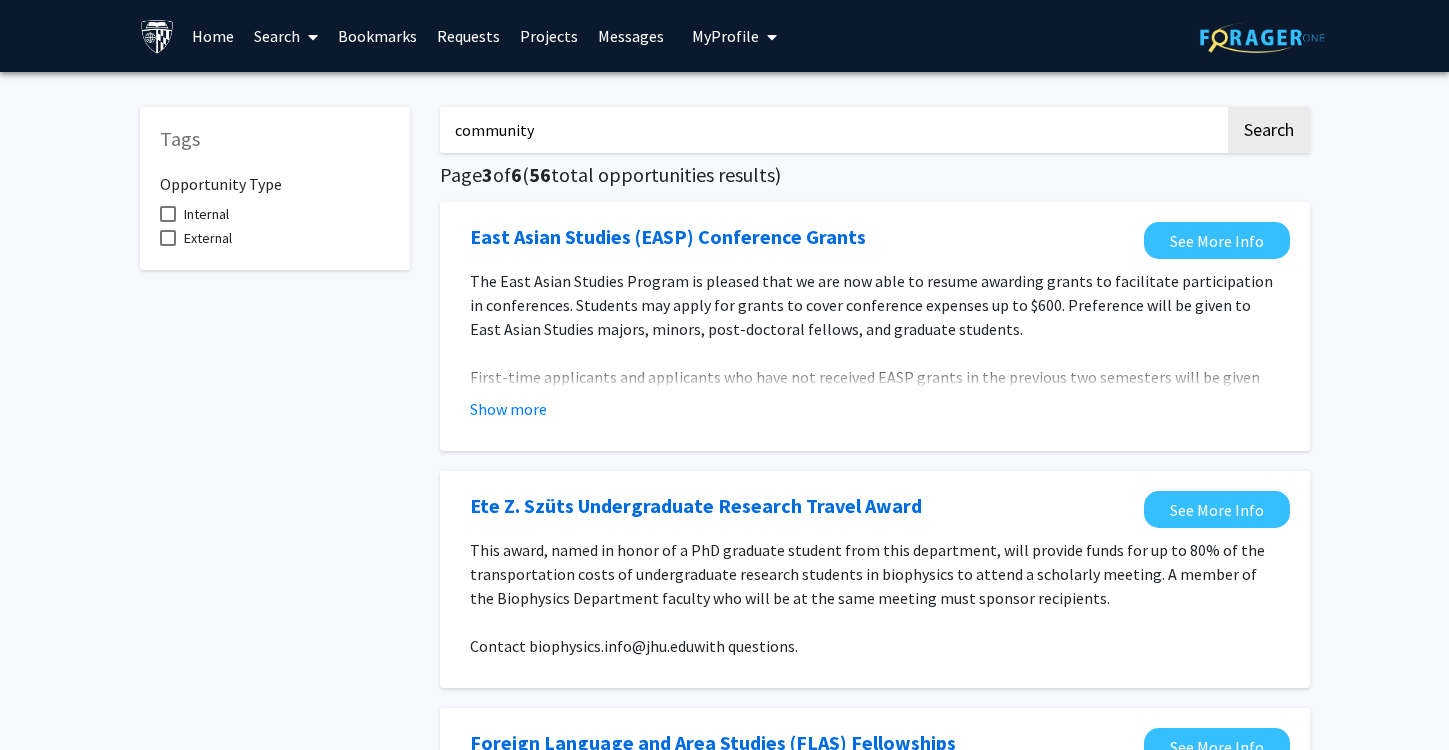 type on "community" 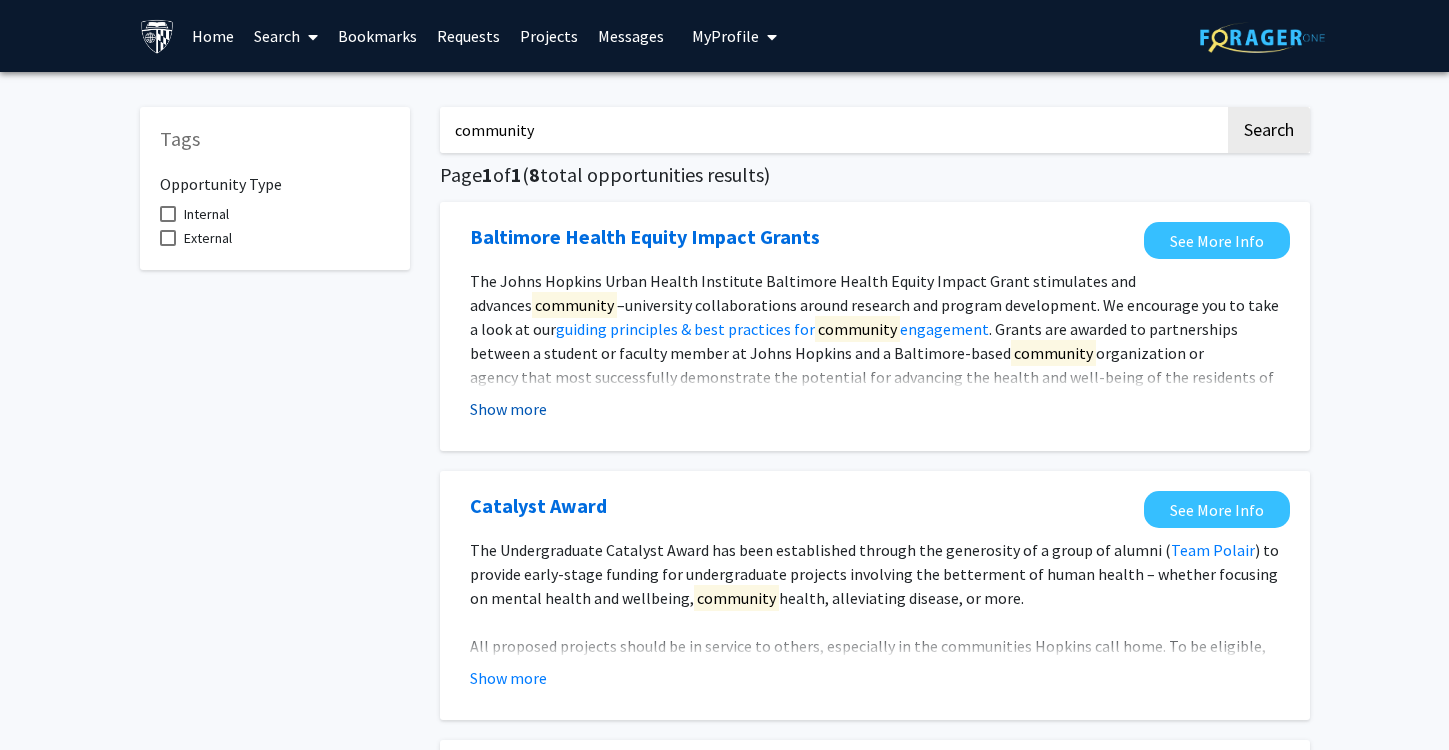 click on "Show more" 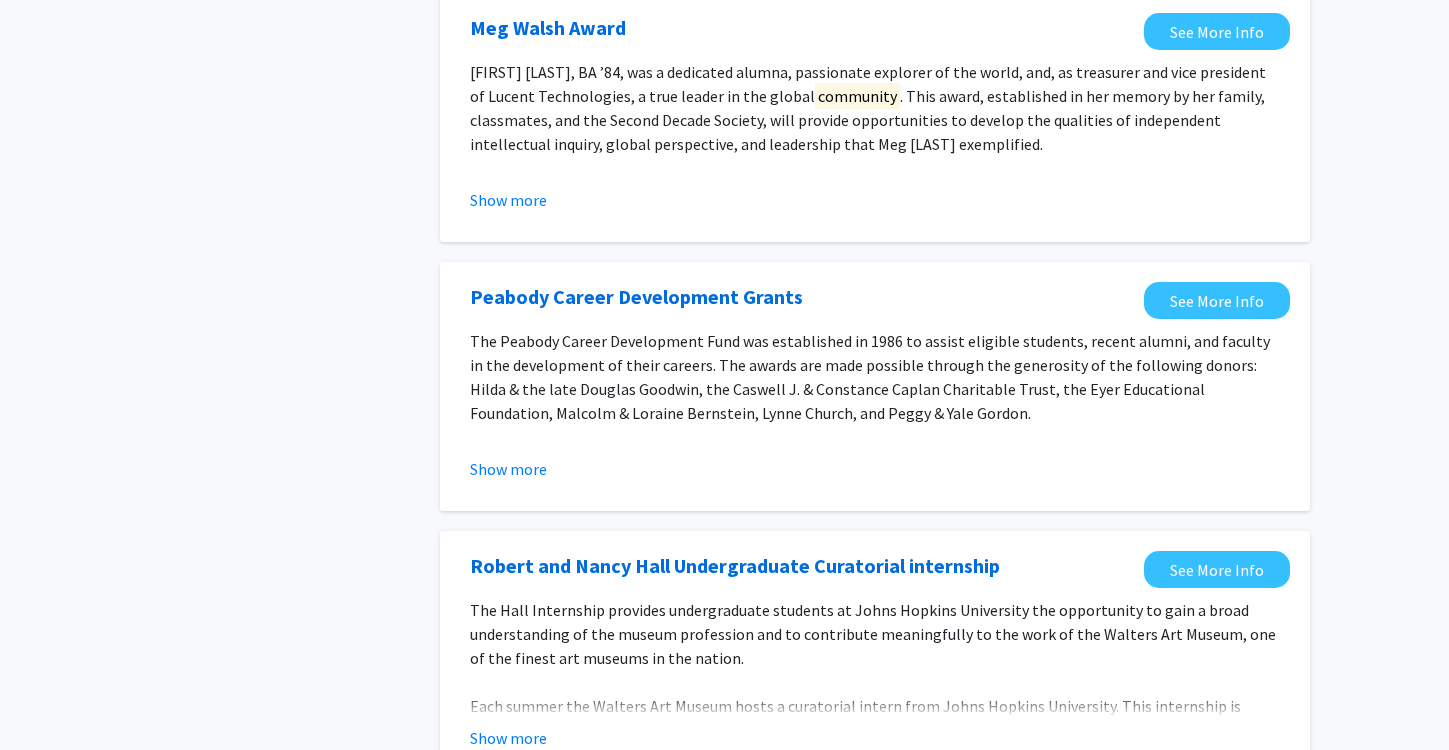 scroll, scrollTop: 1088, scrollLeft: 0, axis: vertical 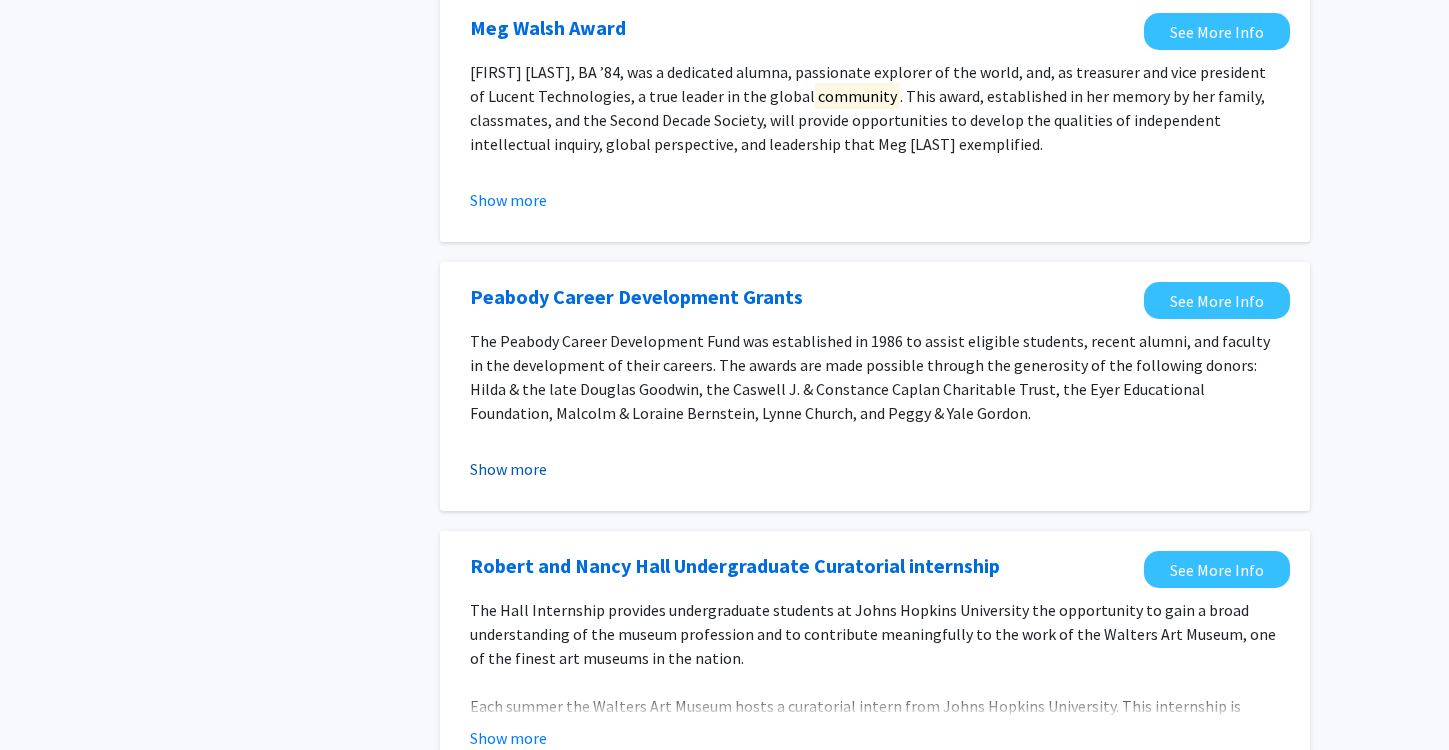 click on "Show more" 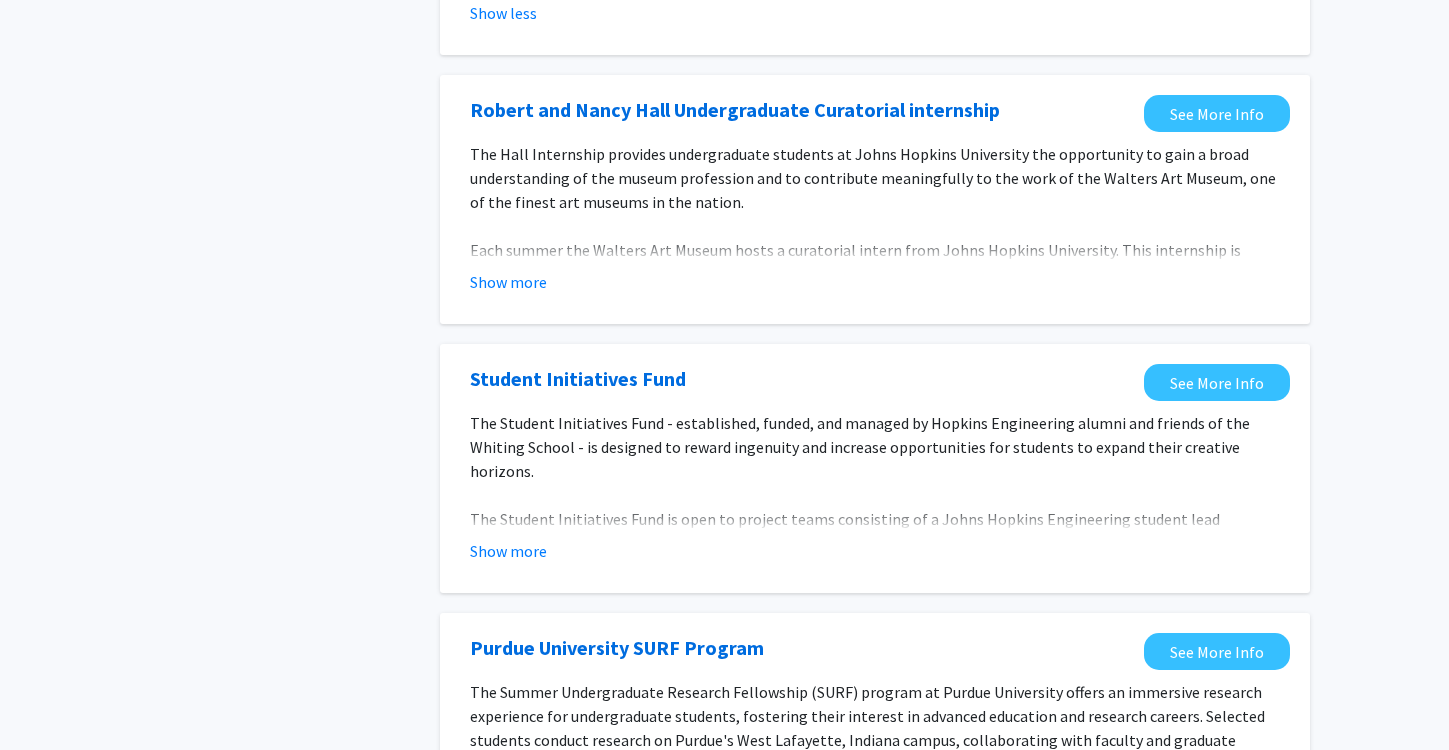 scroll, scrollTop: 1713, scrollLeft: 0, axis: vertical 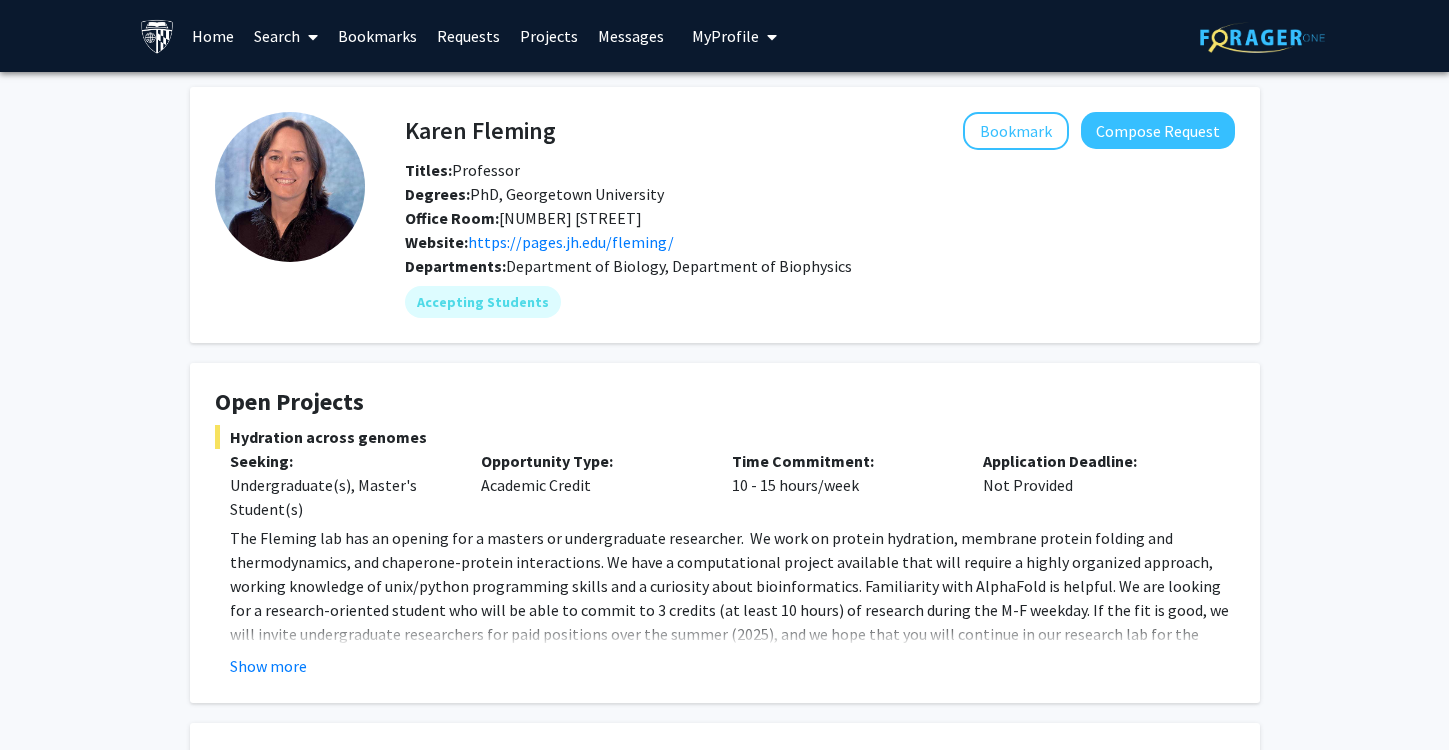 click on "Home" at bounding box center [213, 36] 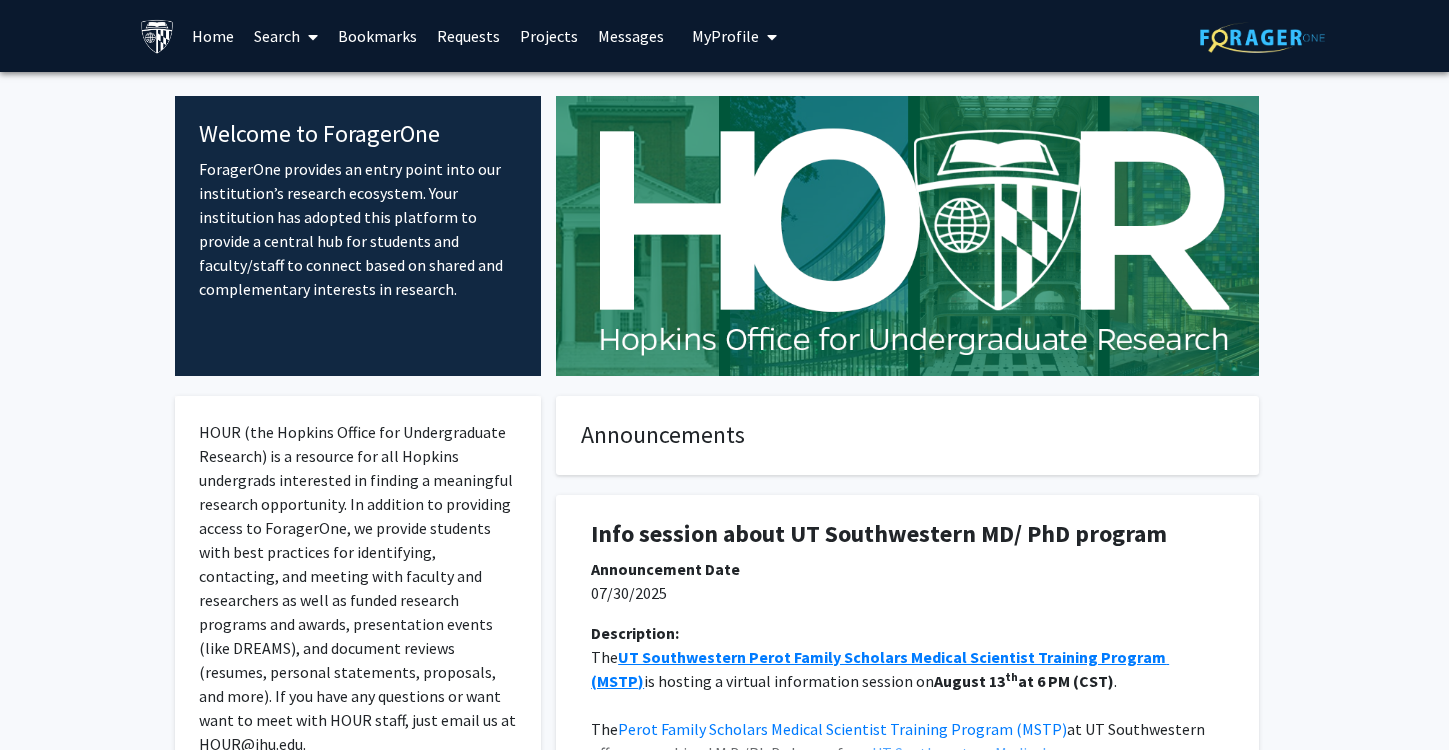 scroll, scrollTop: 0, scrollLeft: 0, axis: both 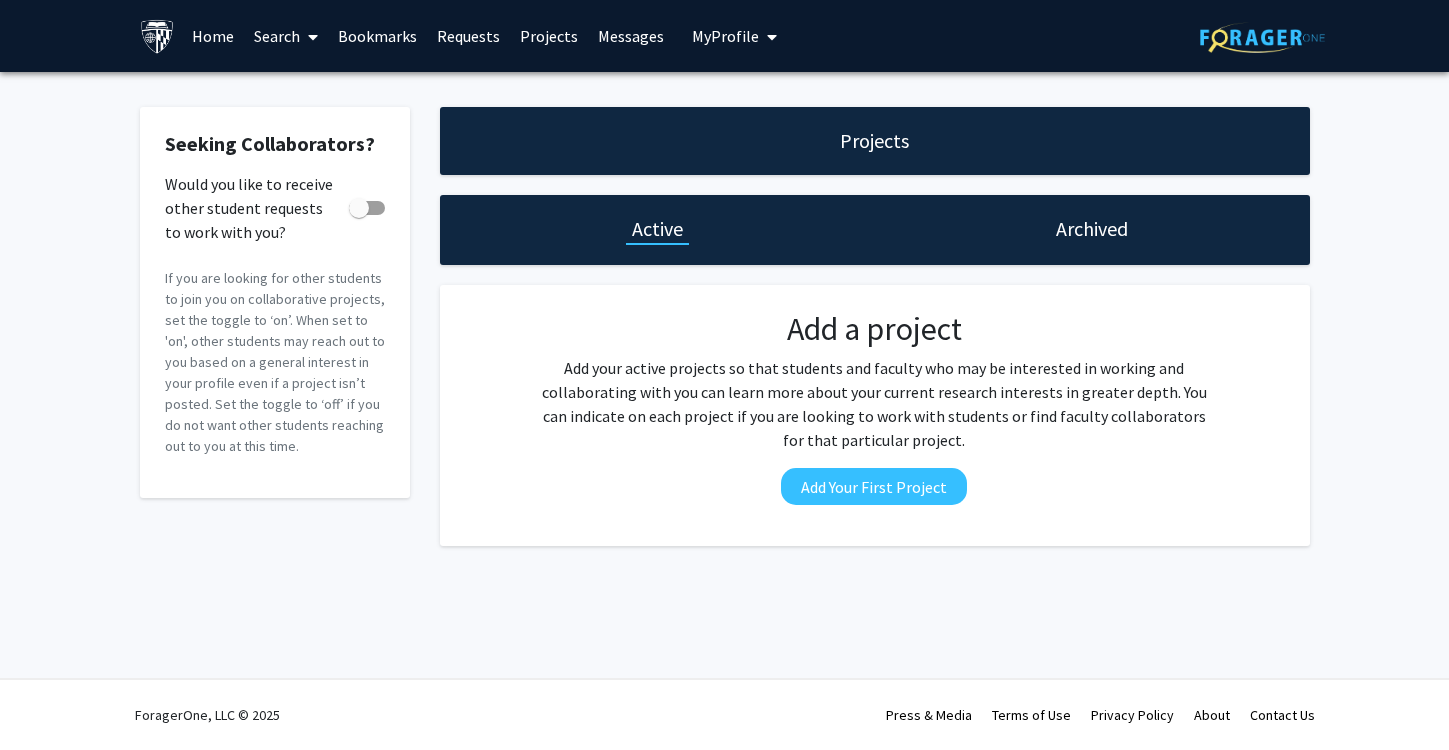 click on "Projects" 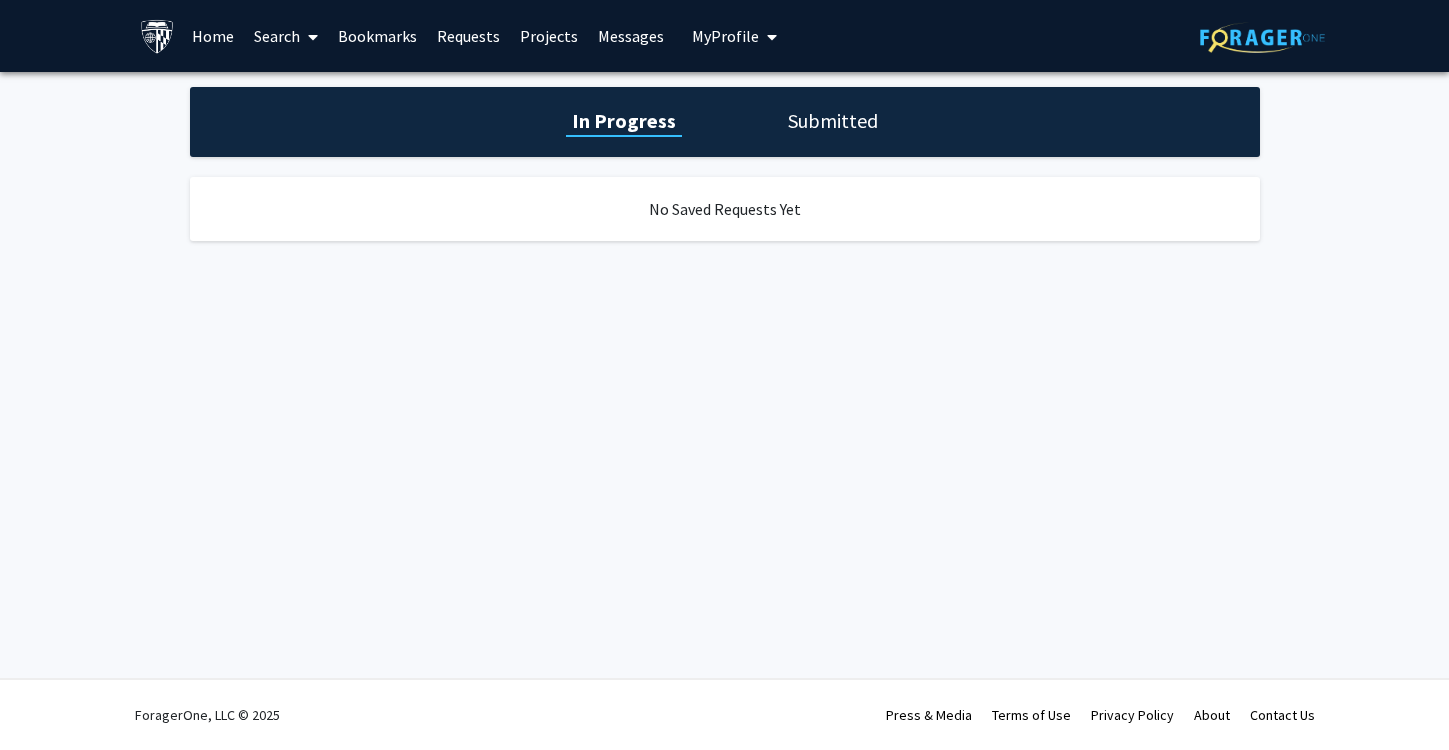 click on "Messages" at bounding box center [631, 36] 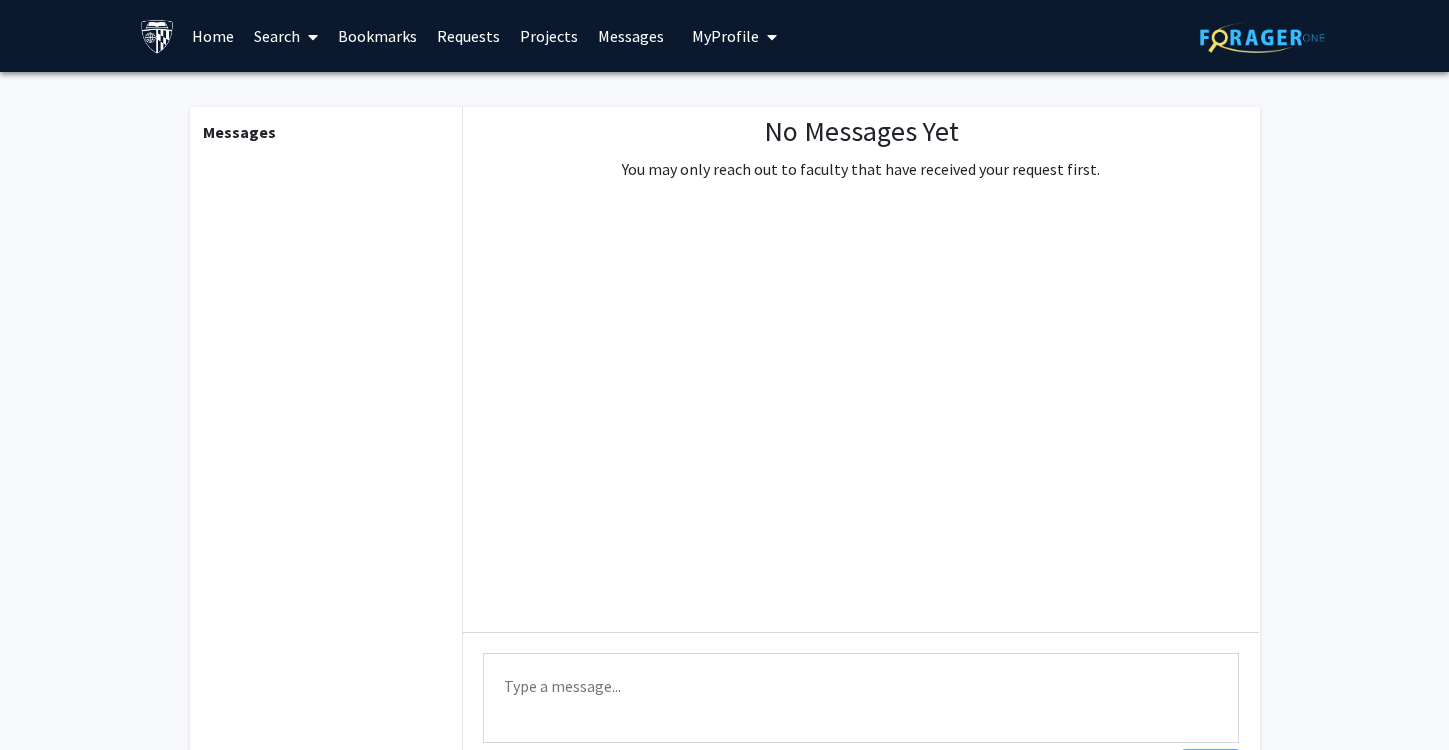 click on "Bookmarks" at bounding box center [377, 36] 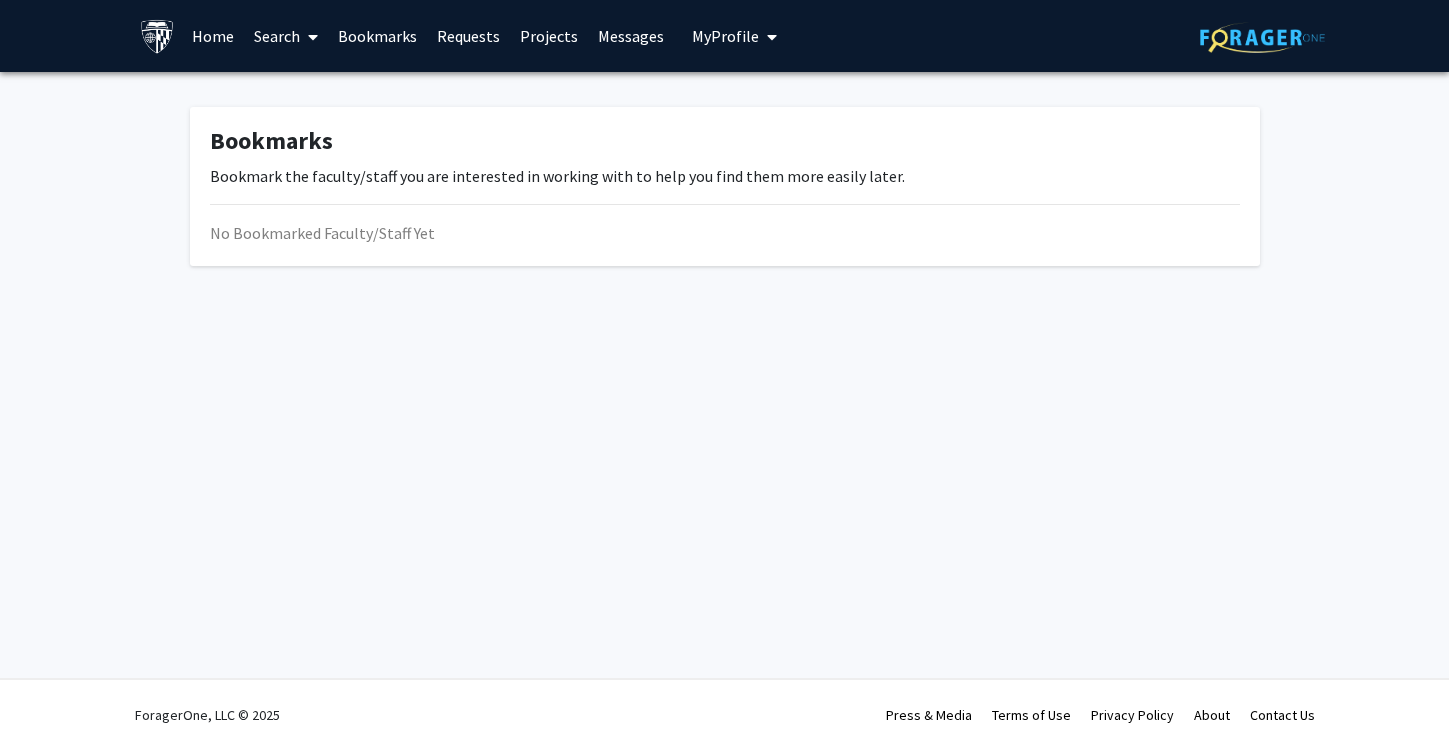 click on "Search" at bounding box center [286, 36] 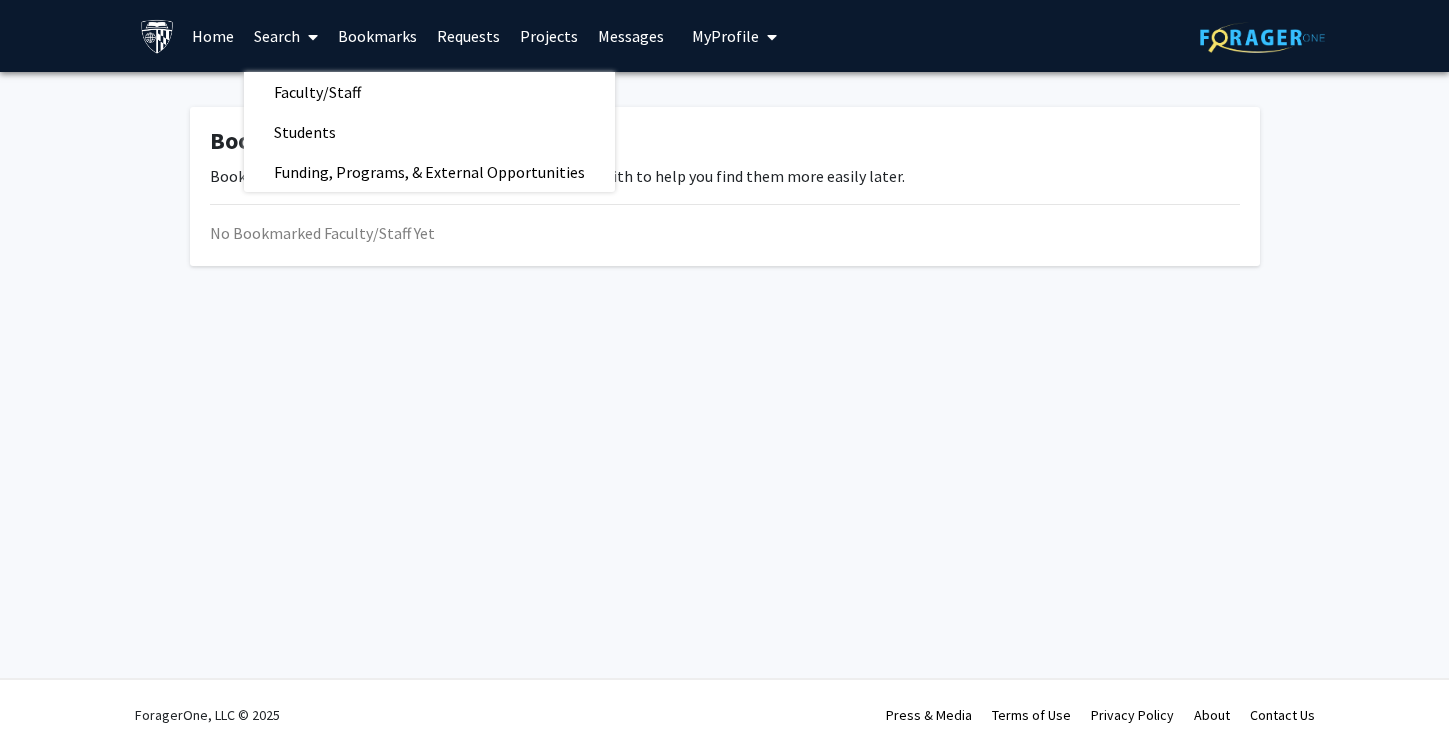click on "Home" at bounding box center (213, 36) 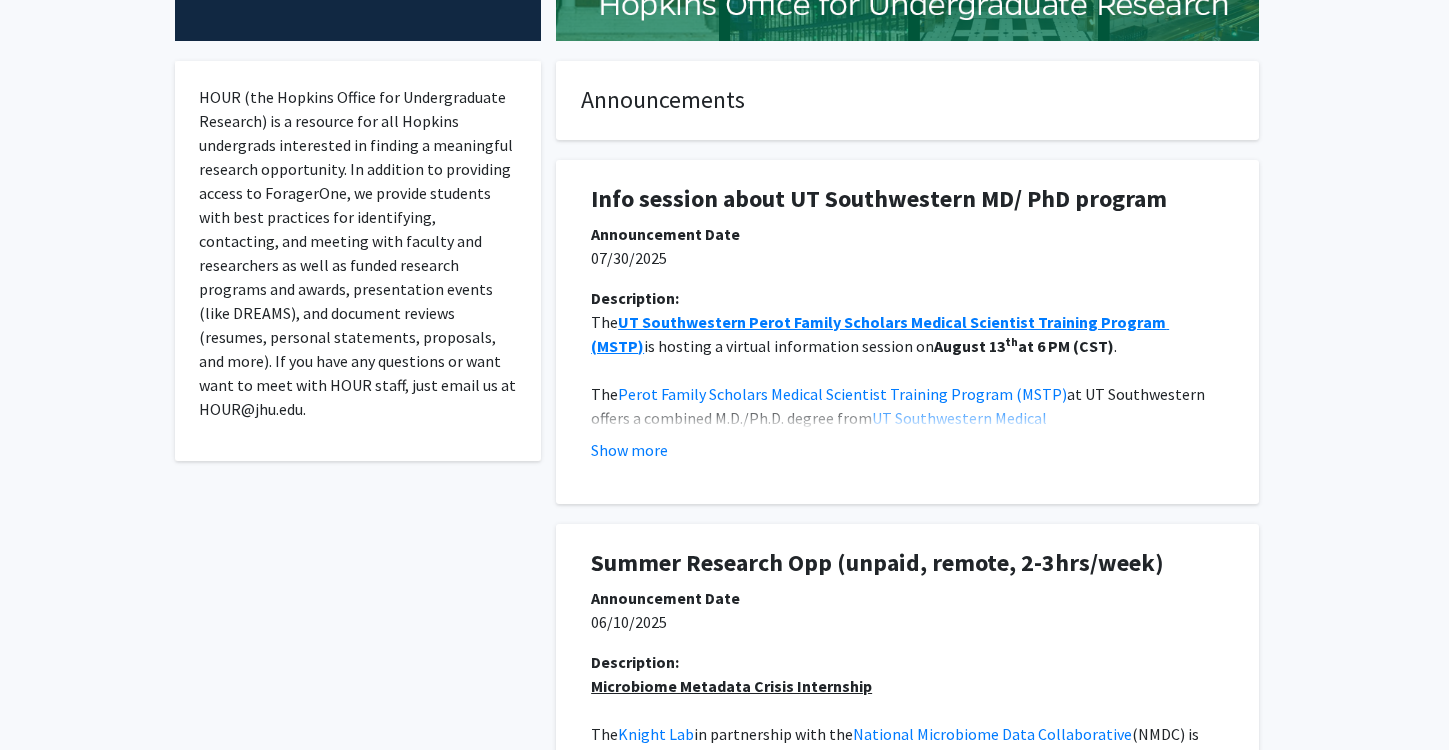 scroll, scrollTop: 353, scrollLeft: 0, axis: vertical 